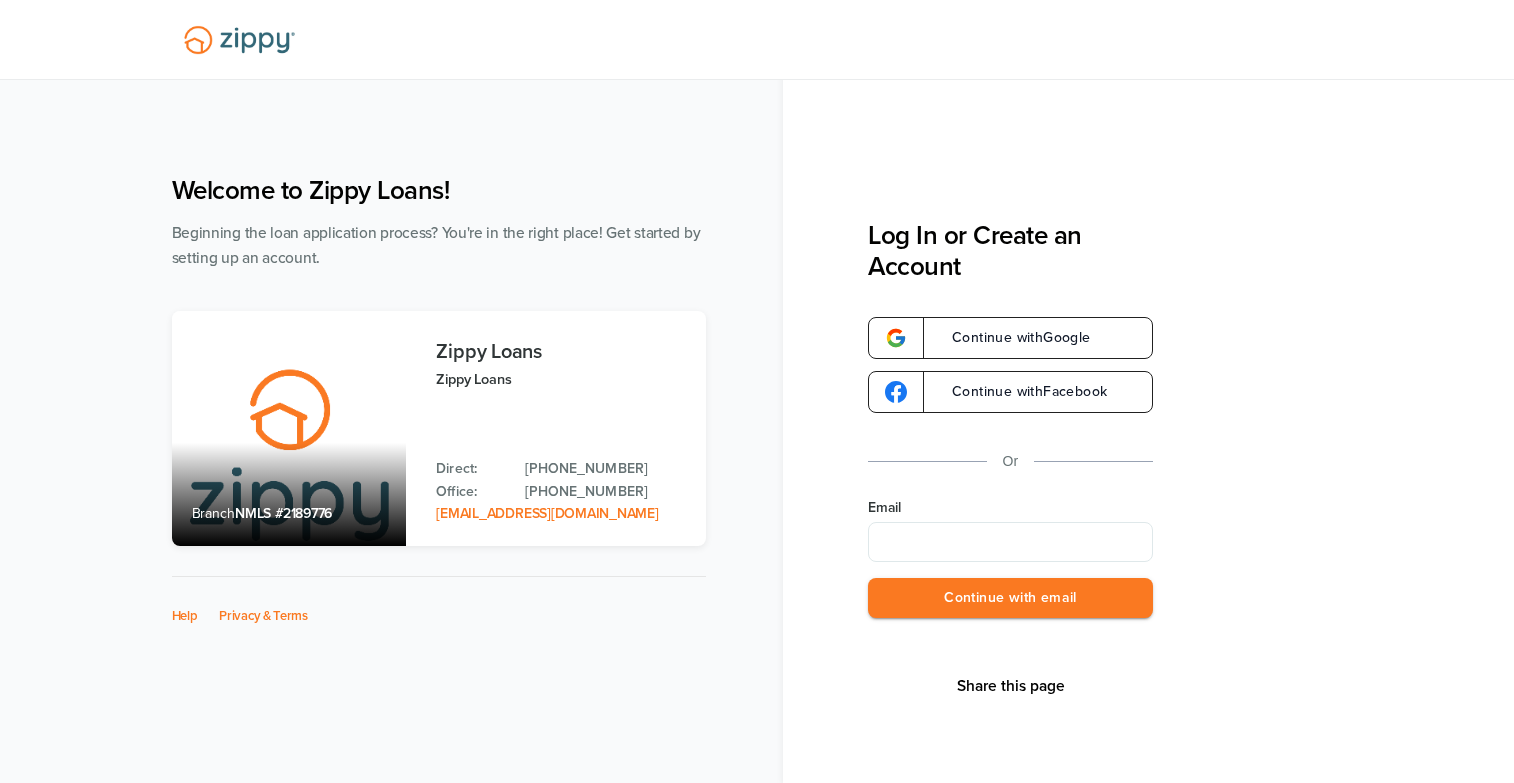 scroll, scrollTop: 0, scrollLeft: 0, axis: both 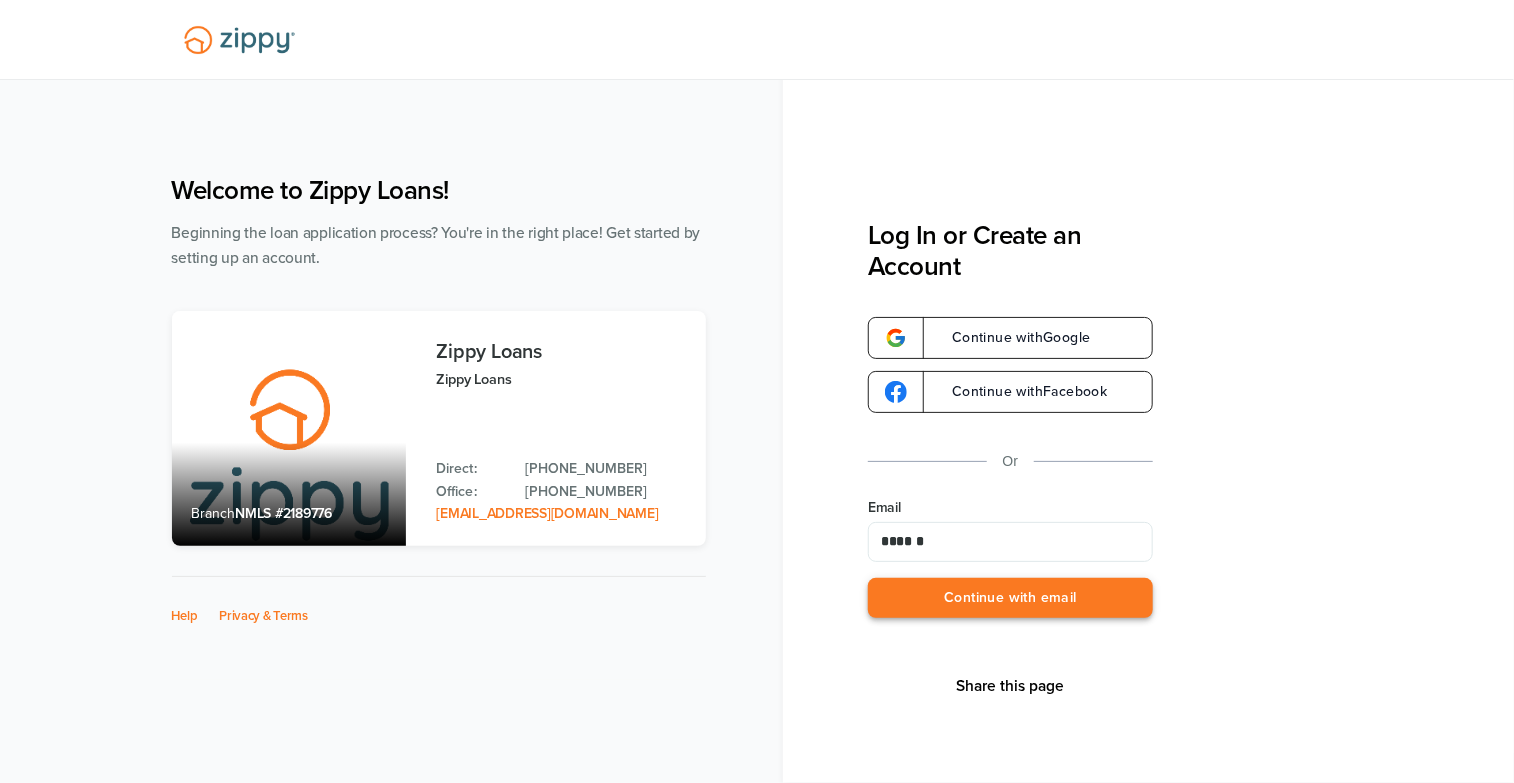 type on "**********" 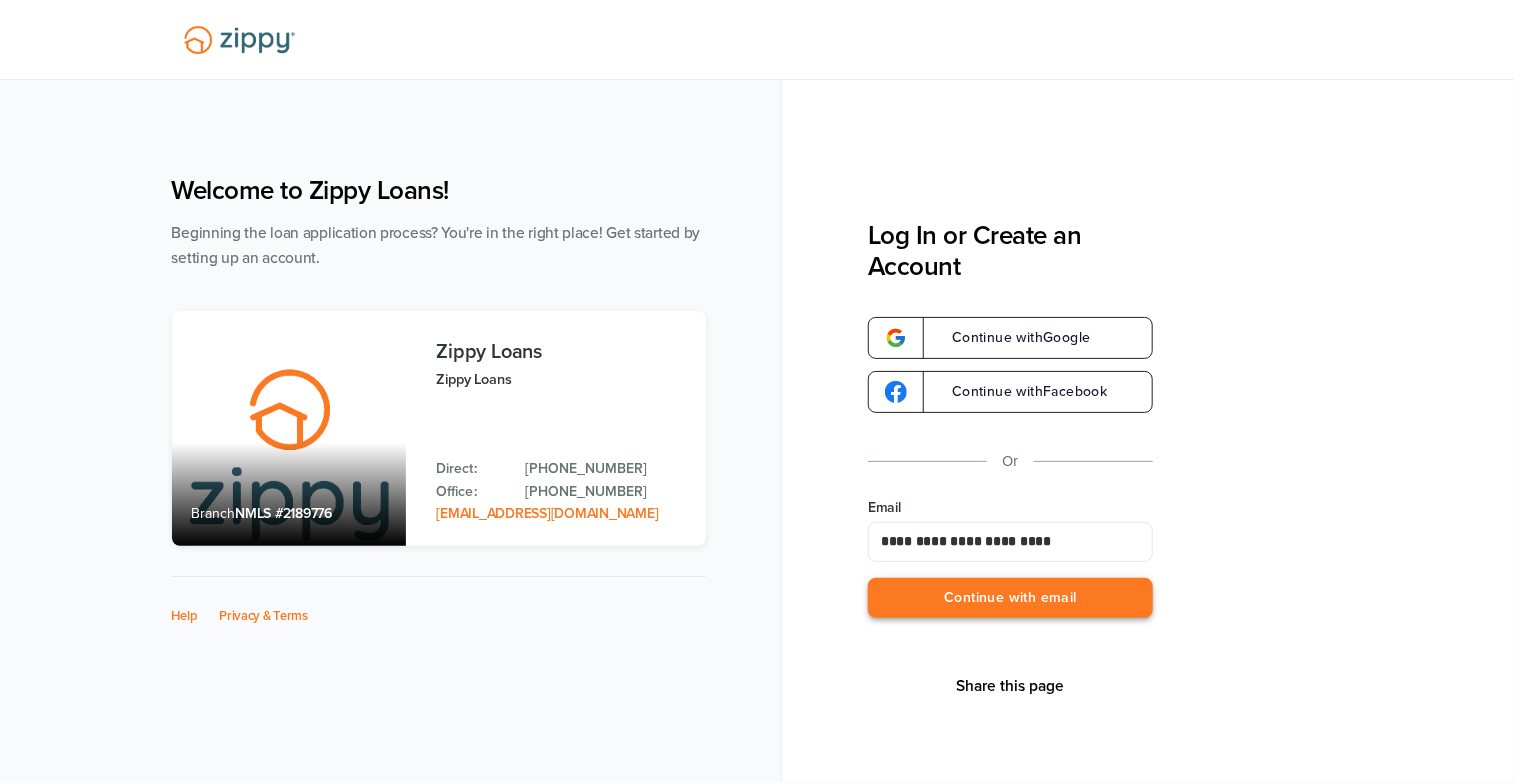click on "Continue with email" at bounding box center [1010, 598] 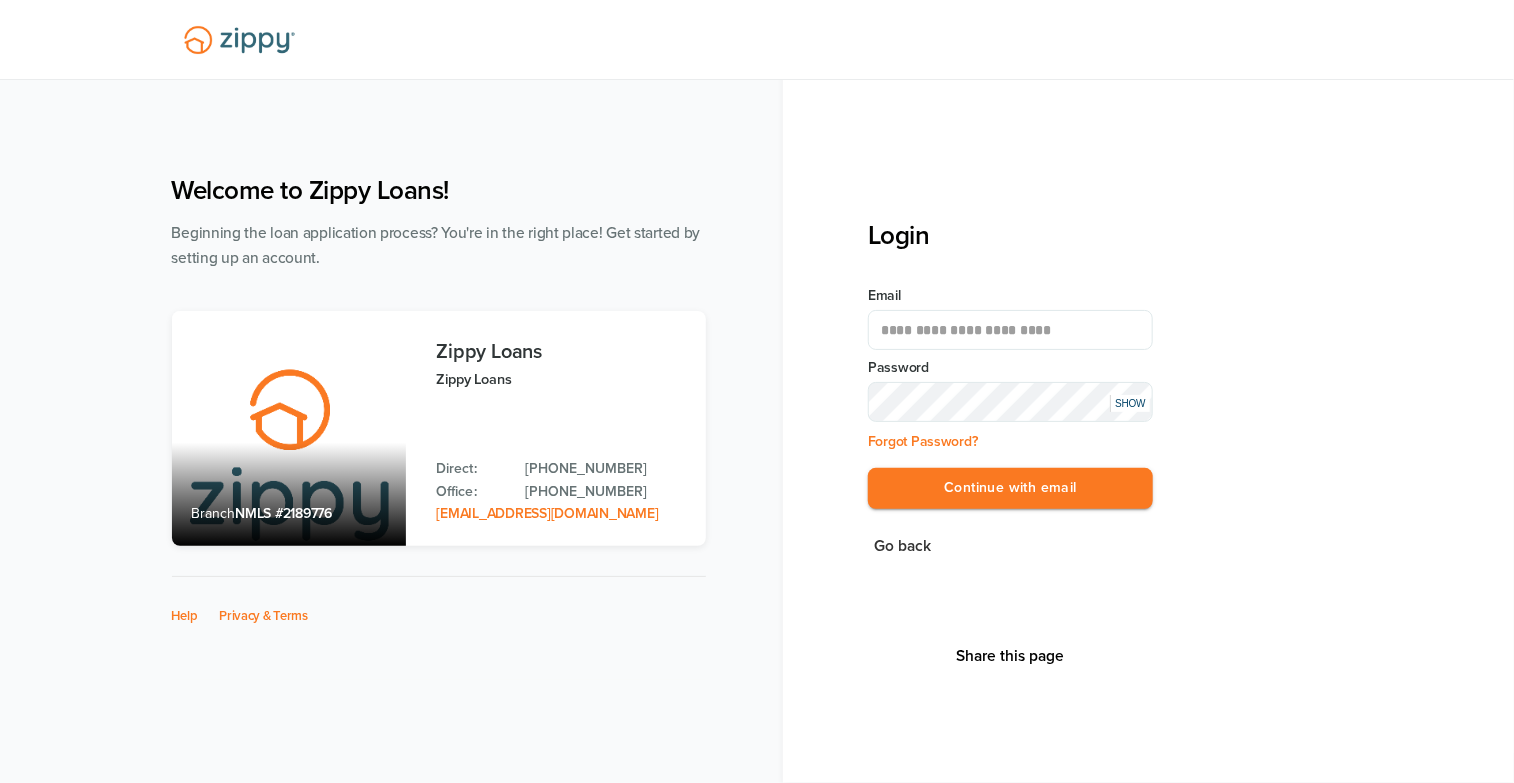 click on "SHOW" at bounding box center (1130, 403) 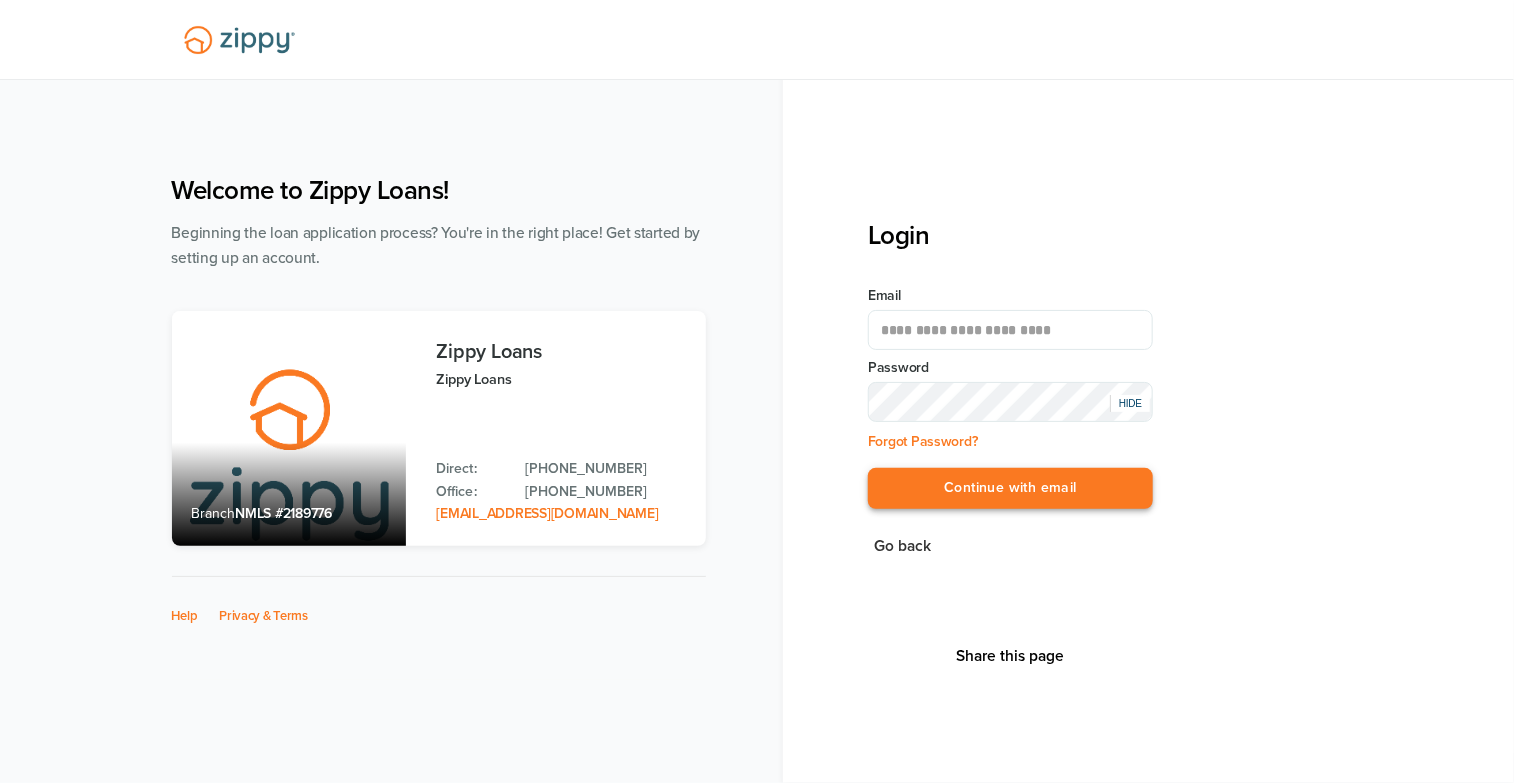 click on "Continue with email" at bounding box center (1010, 488) 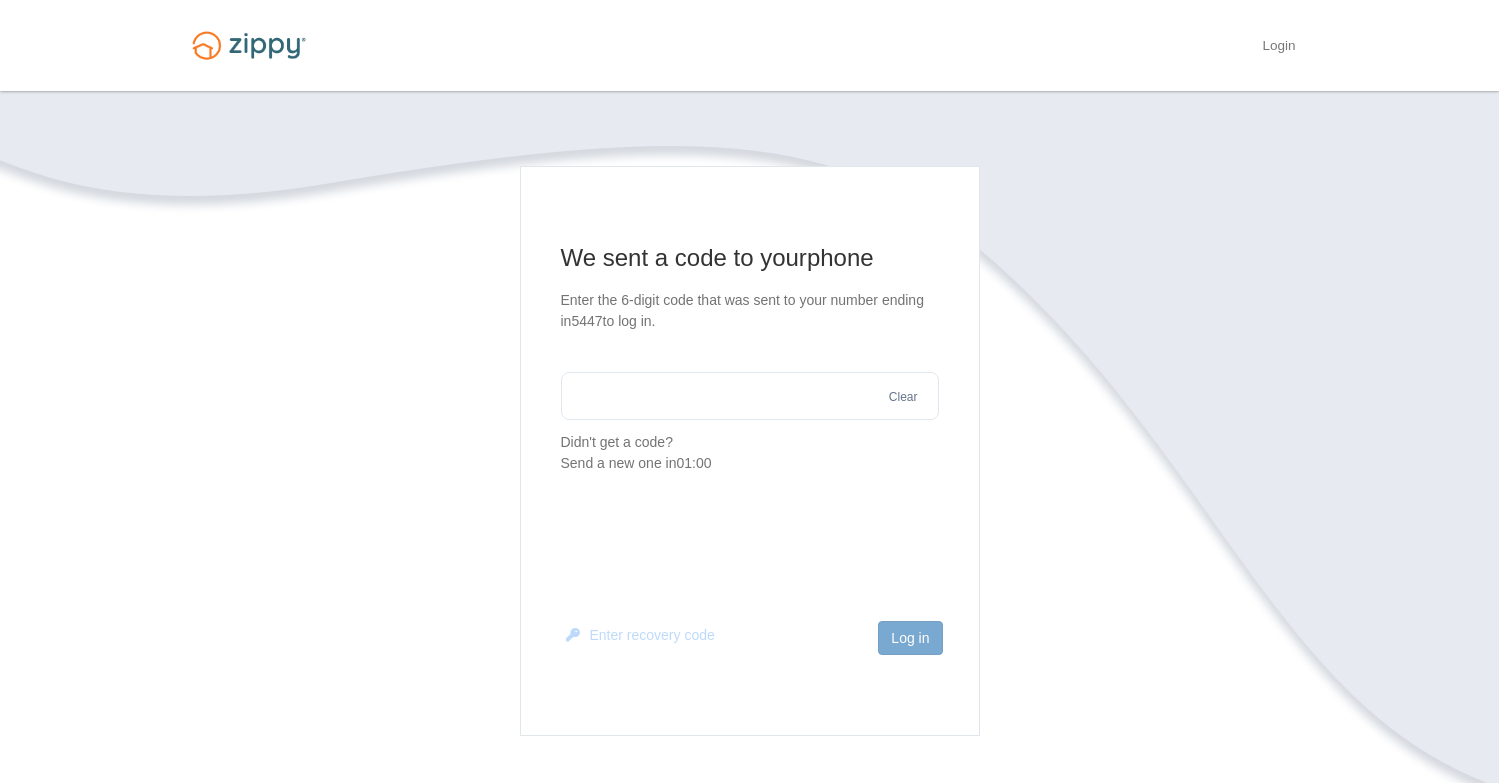 scroll, scrollTop: 0, scrollLeft: 0, axis: both 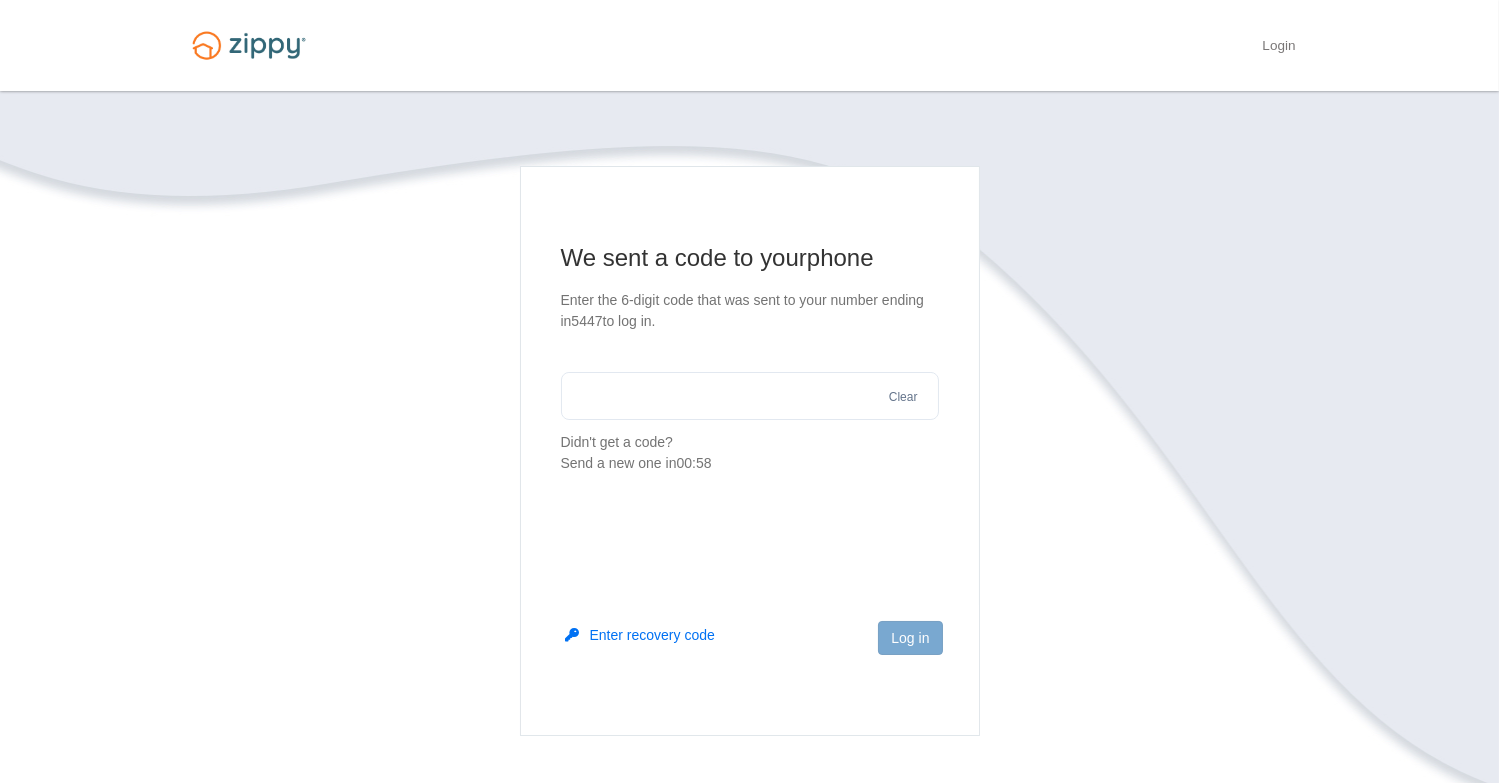 click at bounding box center [750, 396] 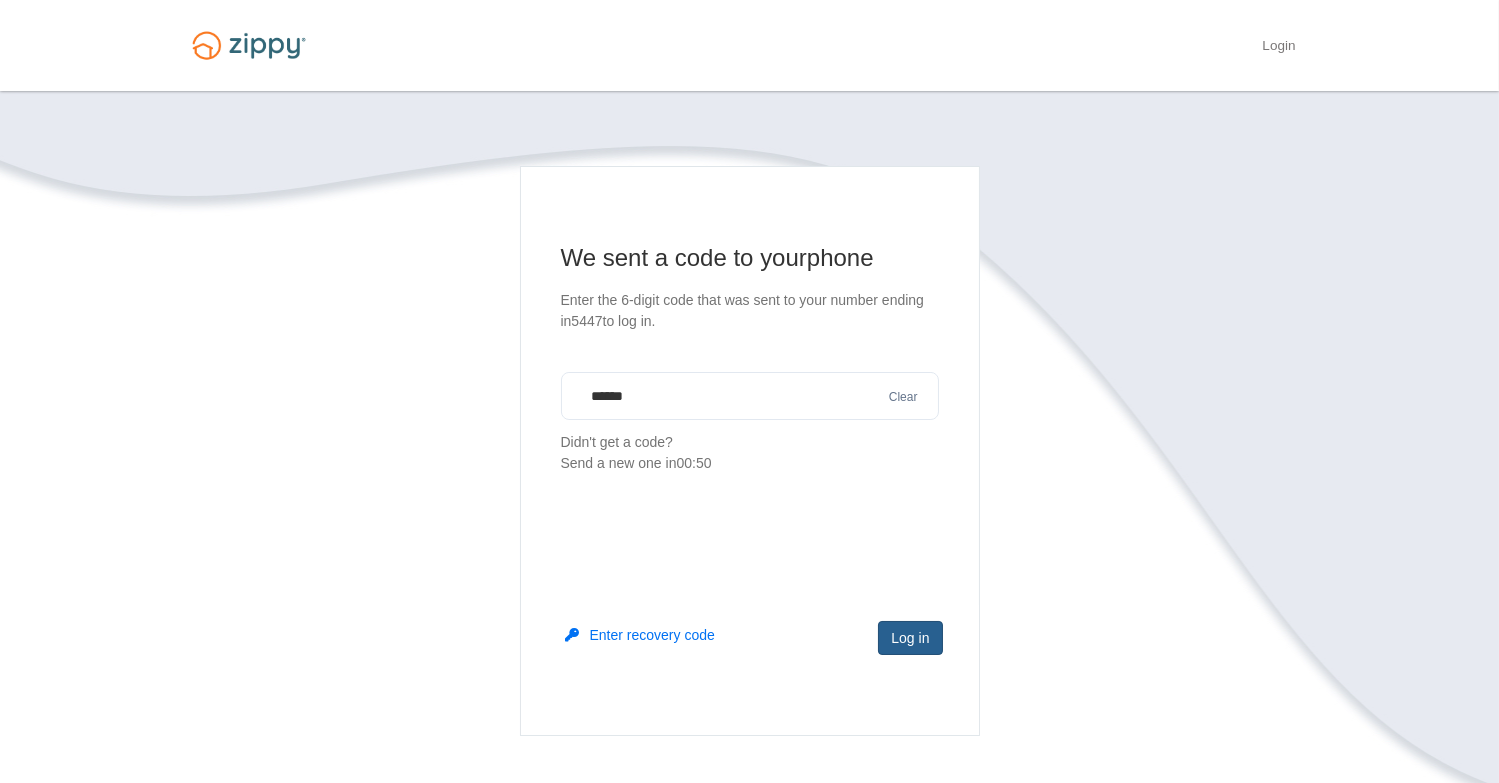 type on "******" 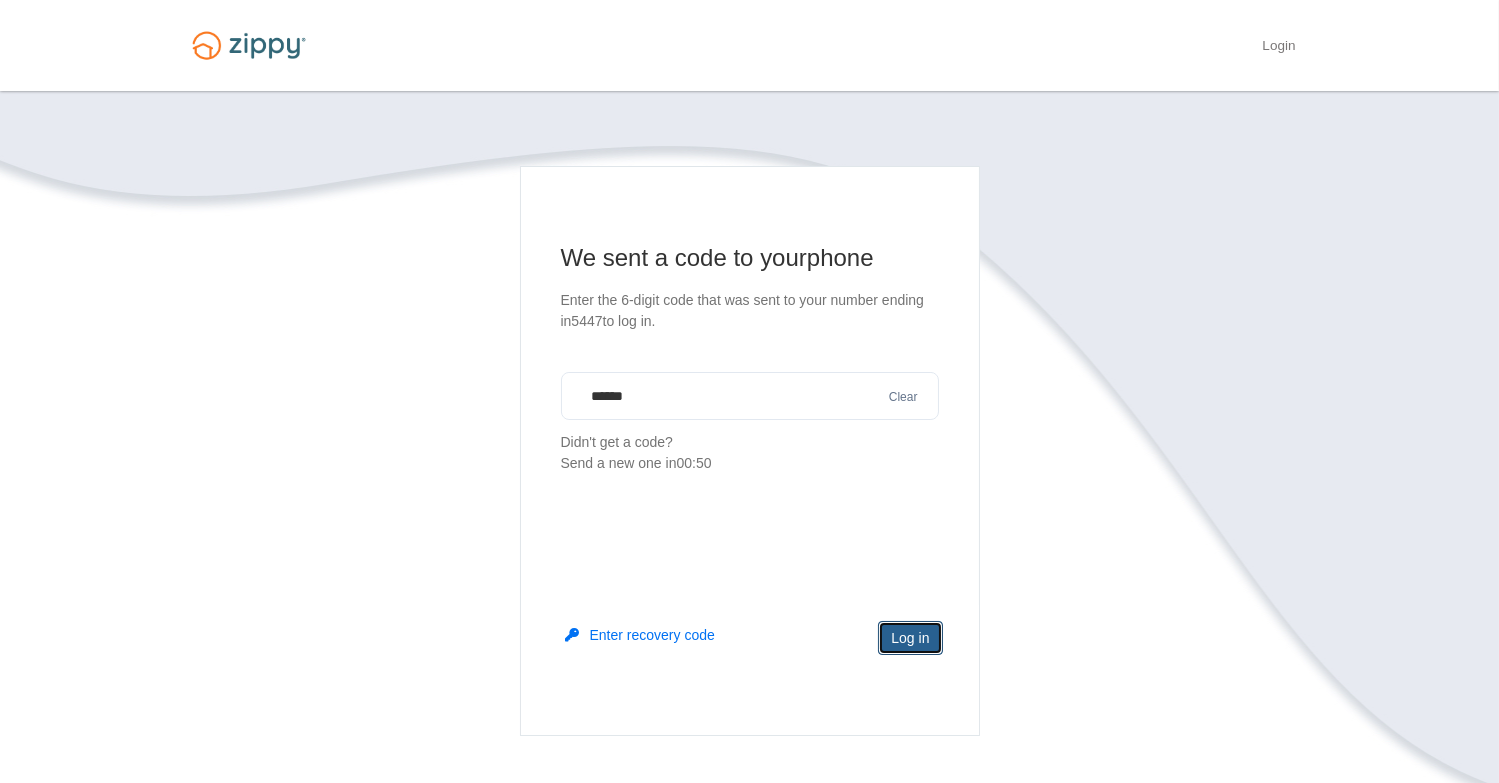 click on "Log in" at bounding box center [910, 638] 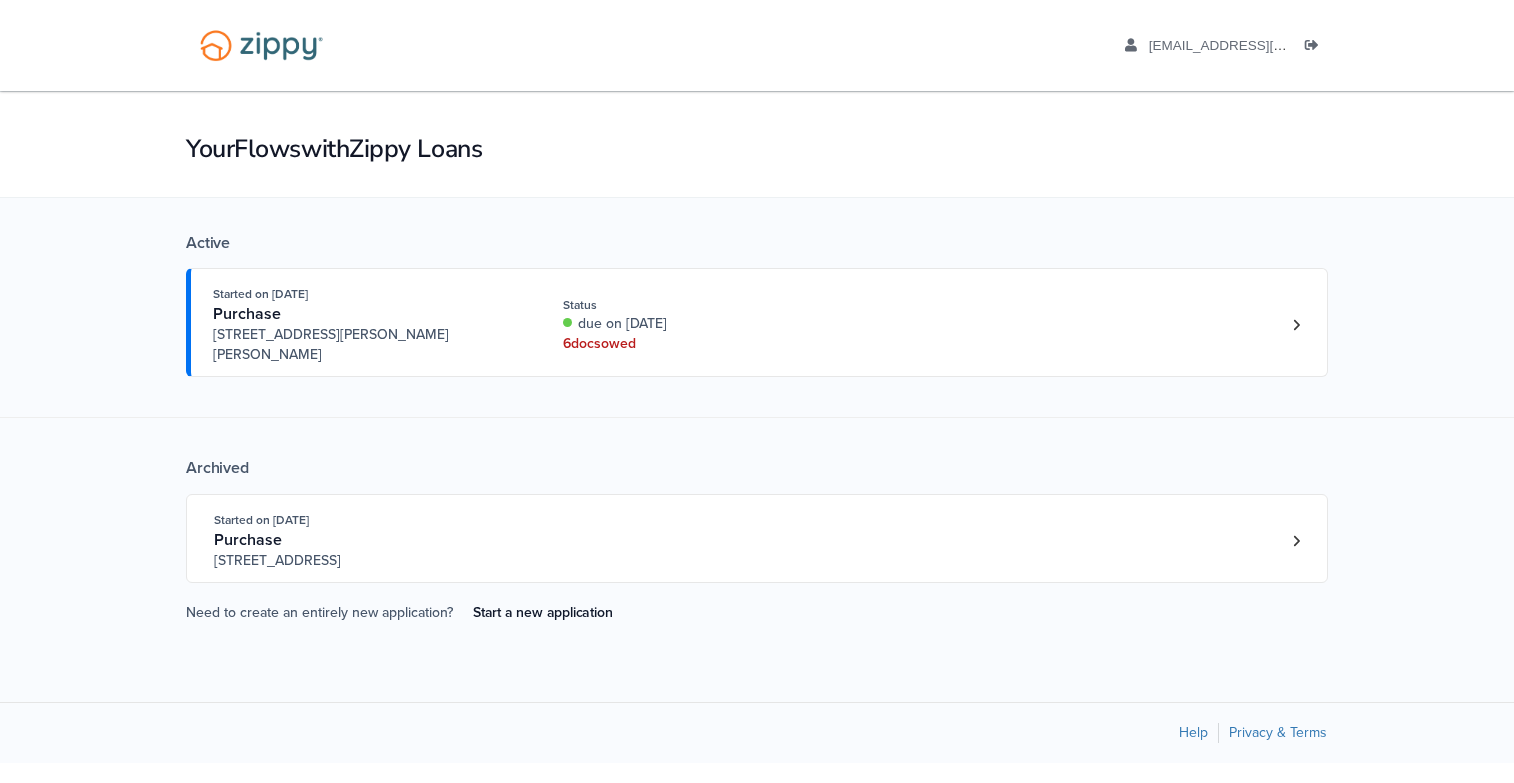 scroll, scrollTop: 0, scrollLeft: 0, axis: both 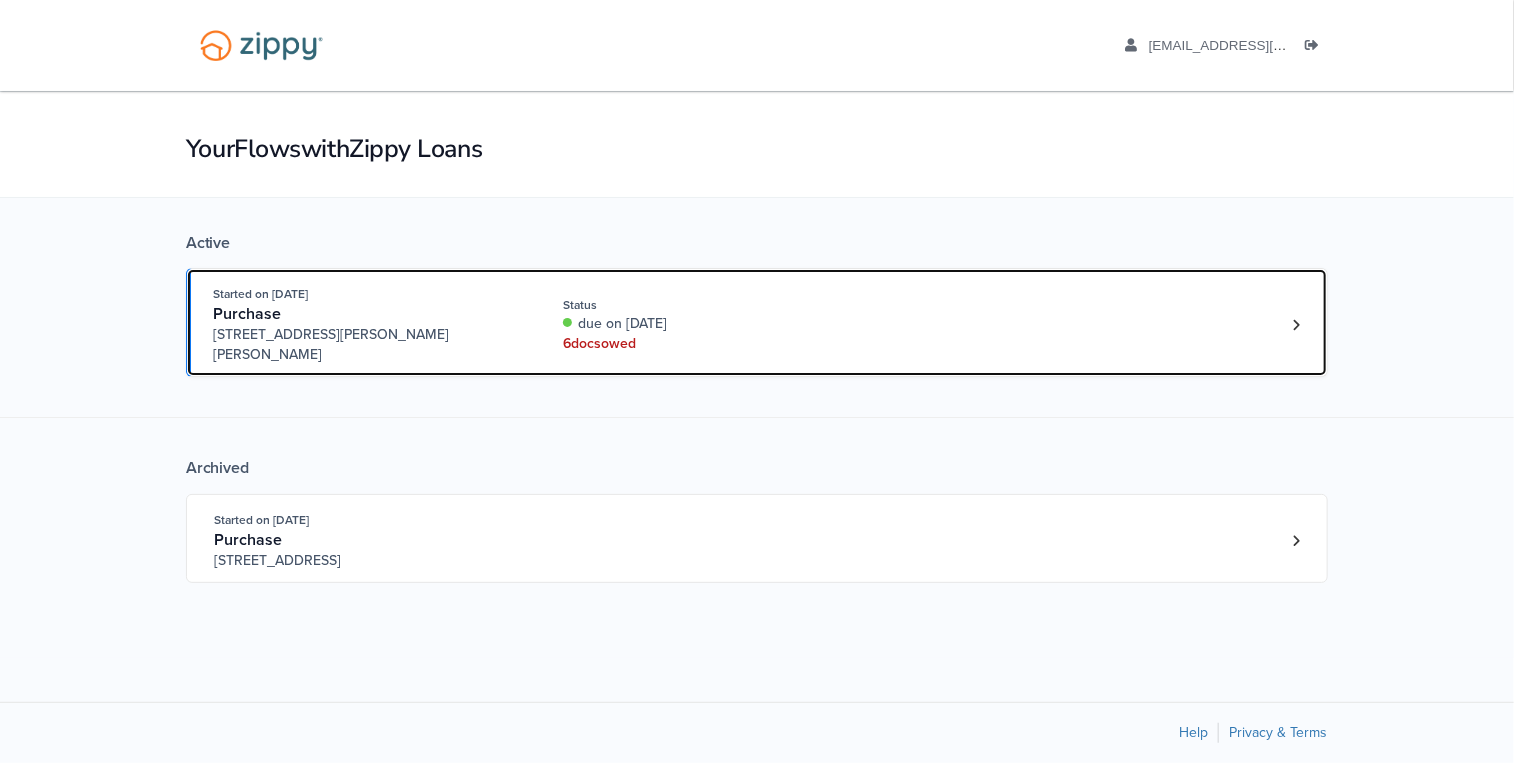 click on "Status" at bounding box center [696, 305] 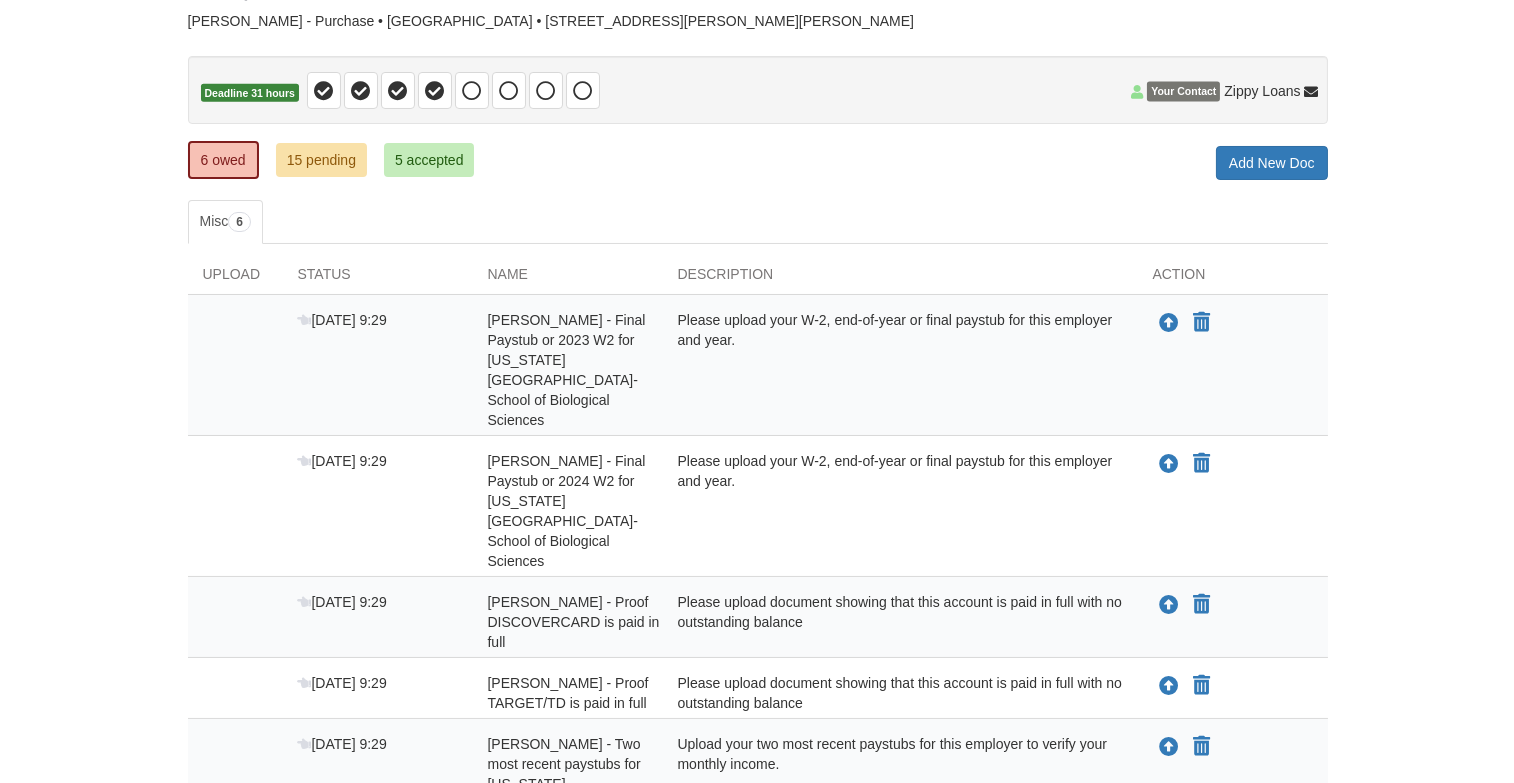 scroll, scrollTop: 200, scrollLeft: 0, axis: vertical 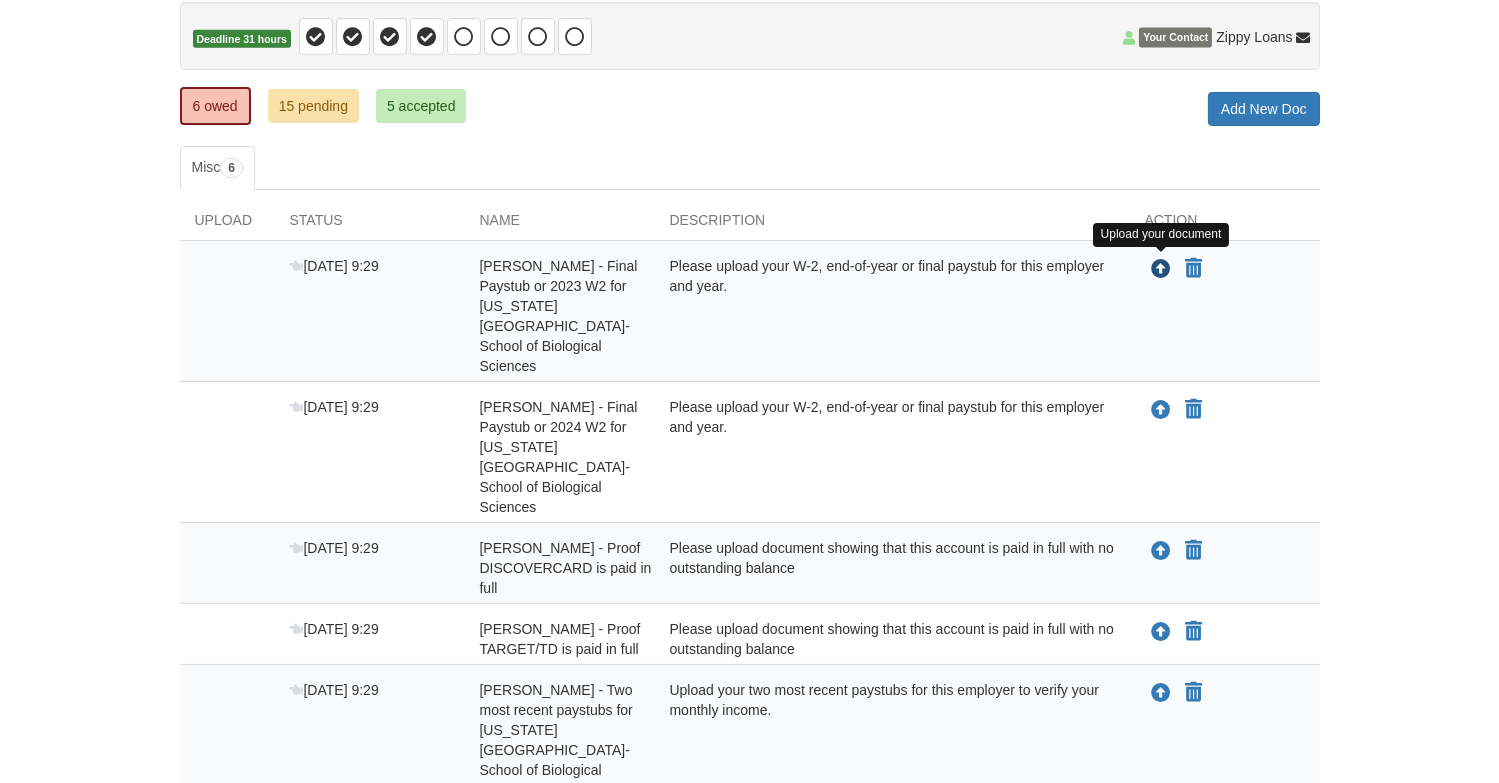 click at bounding box center (1162, 270) 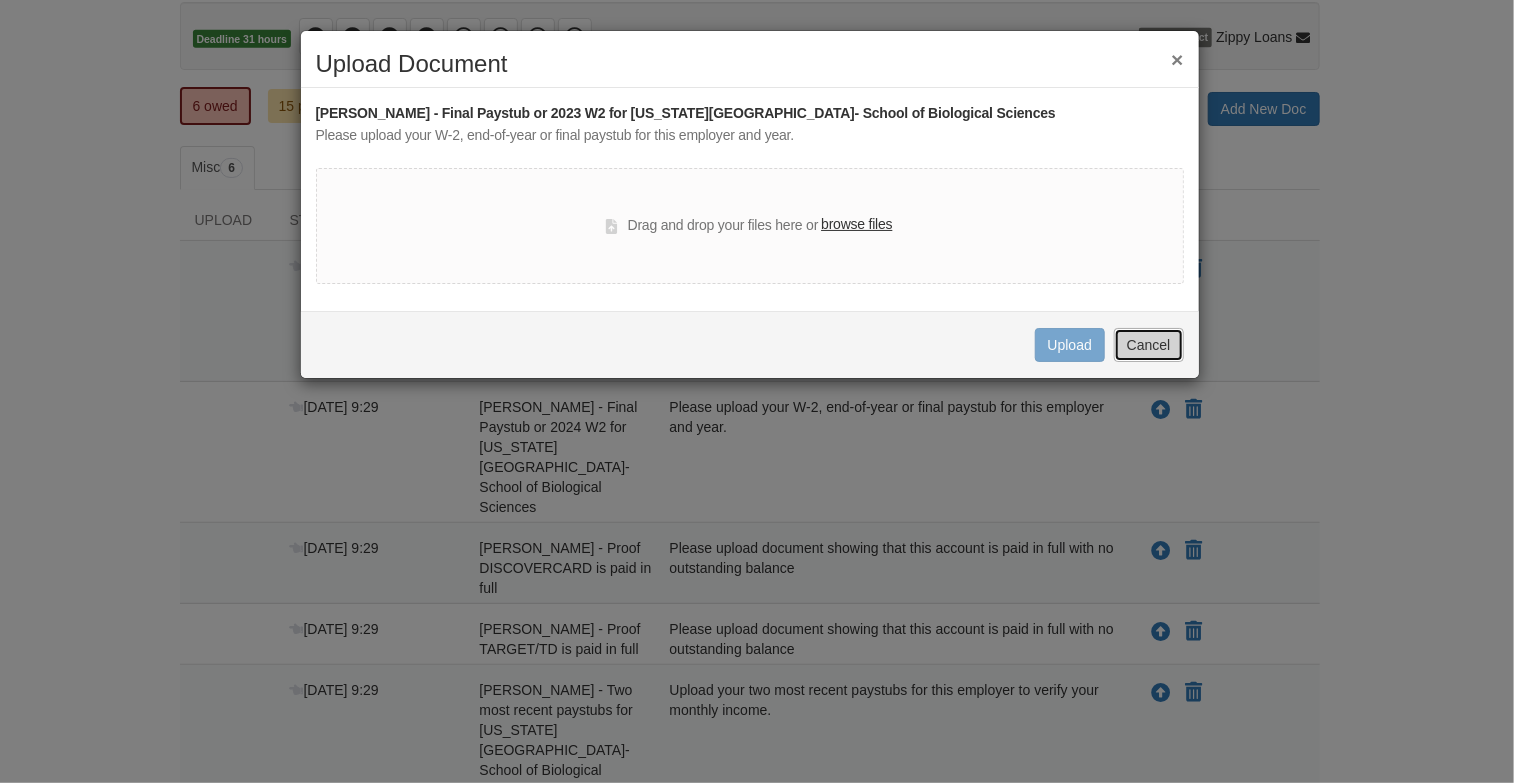 click on "Cancel" at bounding box center [1149, 345] 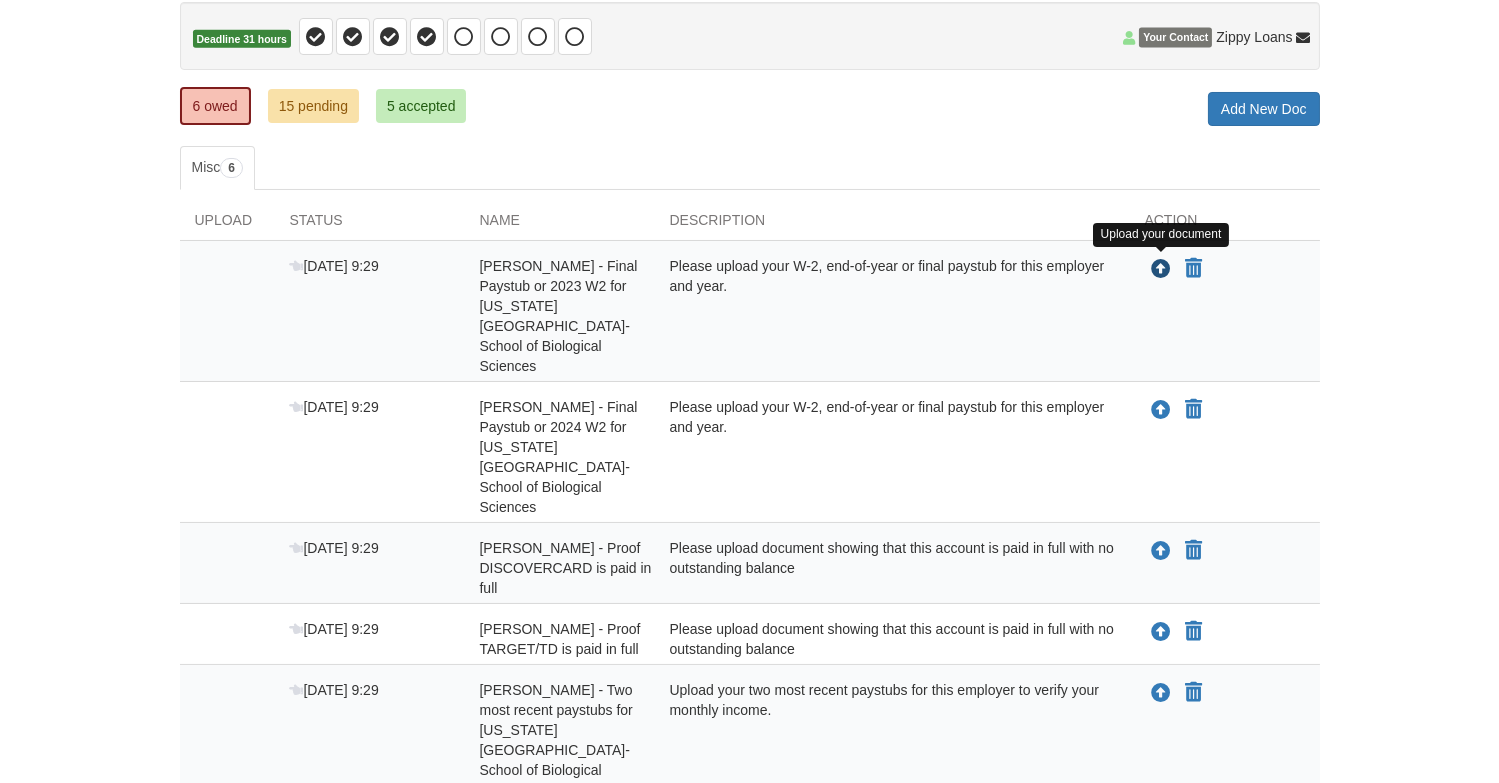 click at bounding box center [1162, 270] 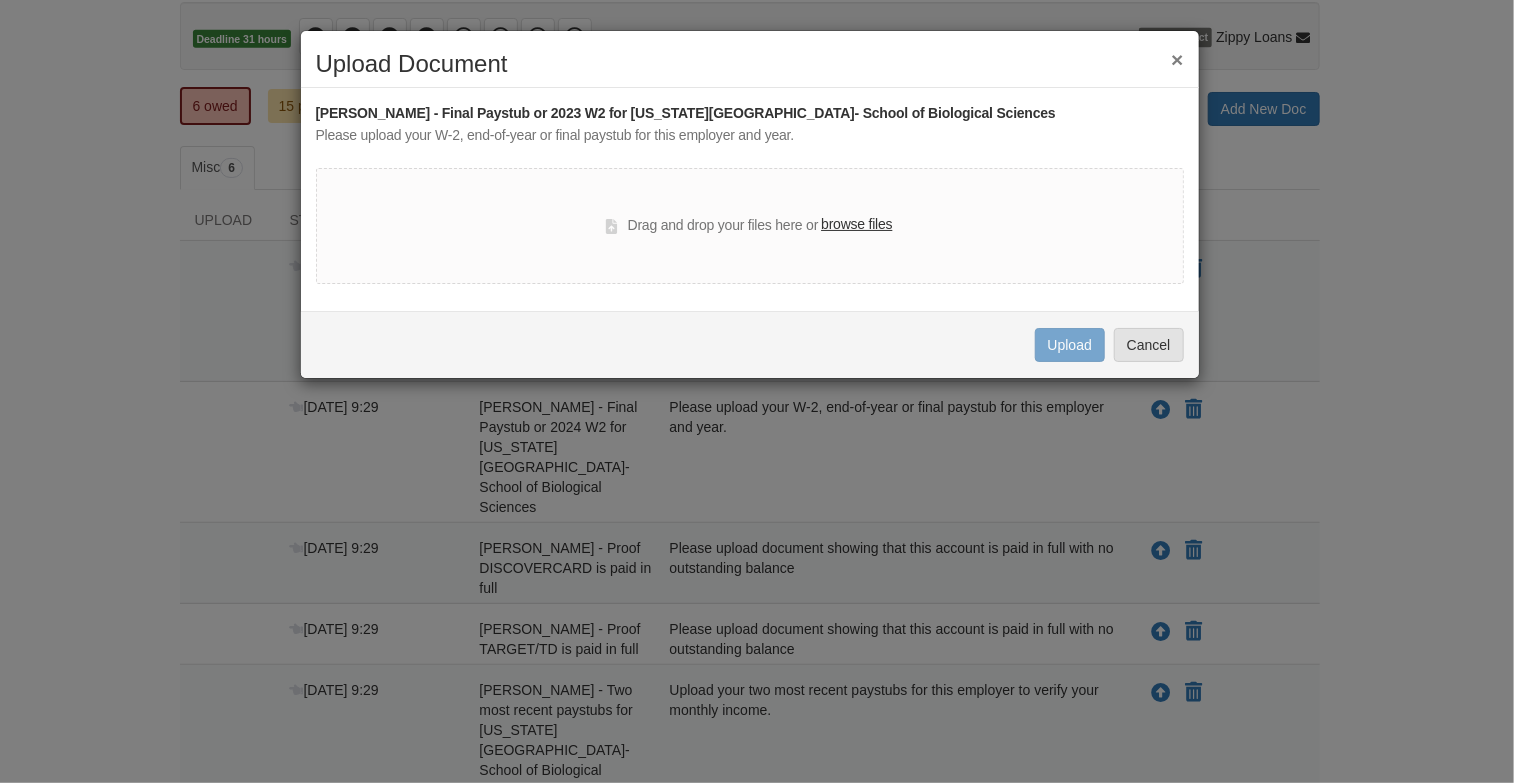 click on "browse files" at bounding box center (856, 225) 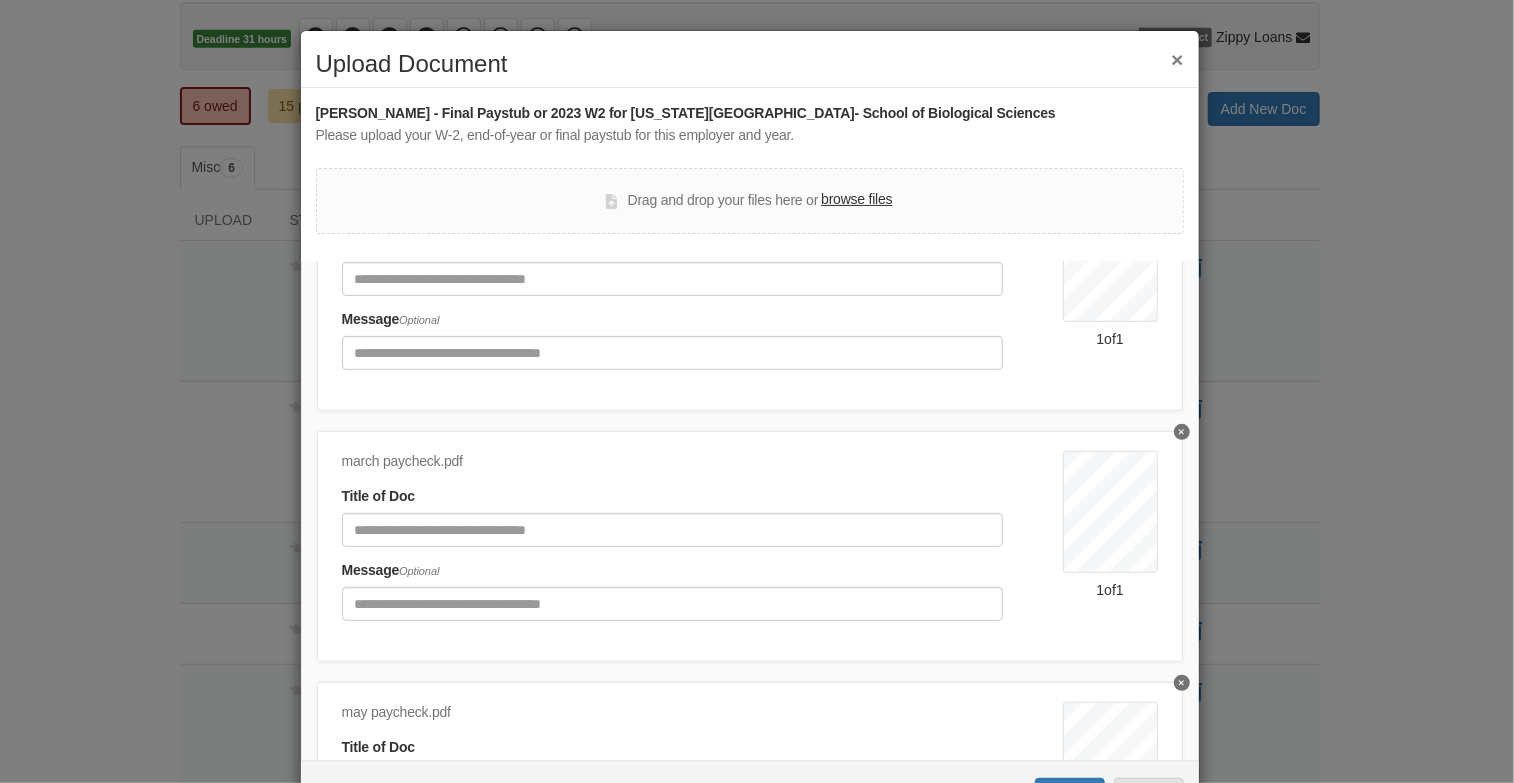 scroll, scrollTop: 611, scrollLeft: 0, axis: vertical 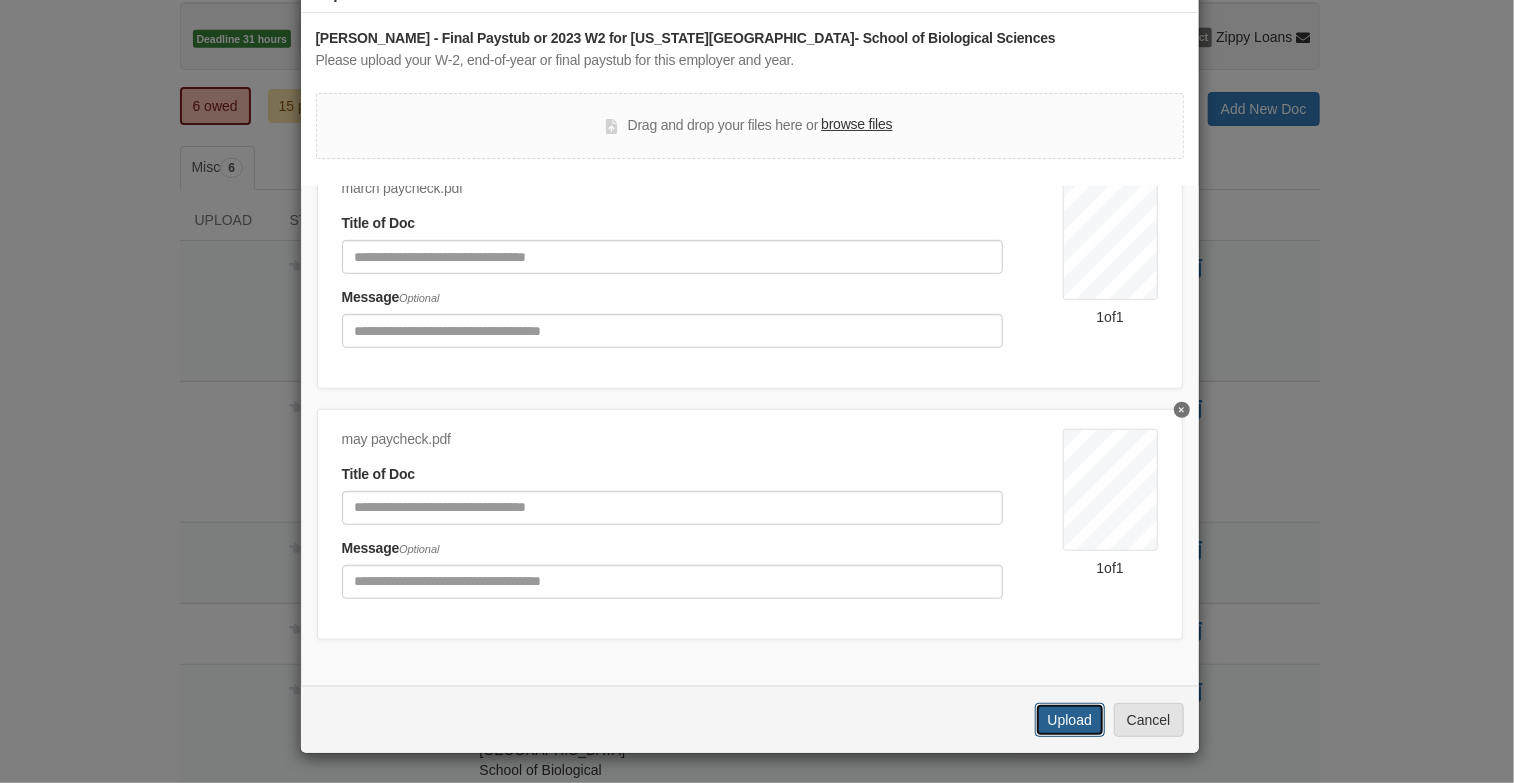 click on "Upload" at bounding box center (1070, 720) 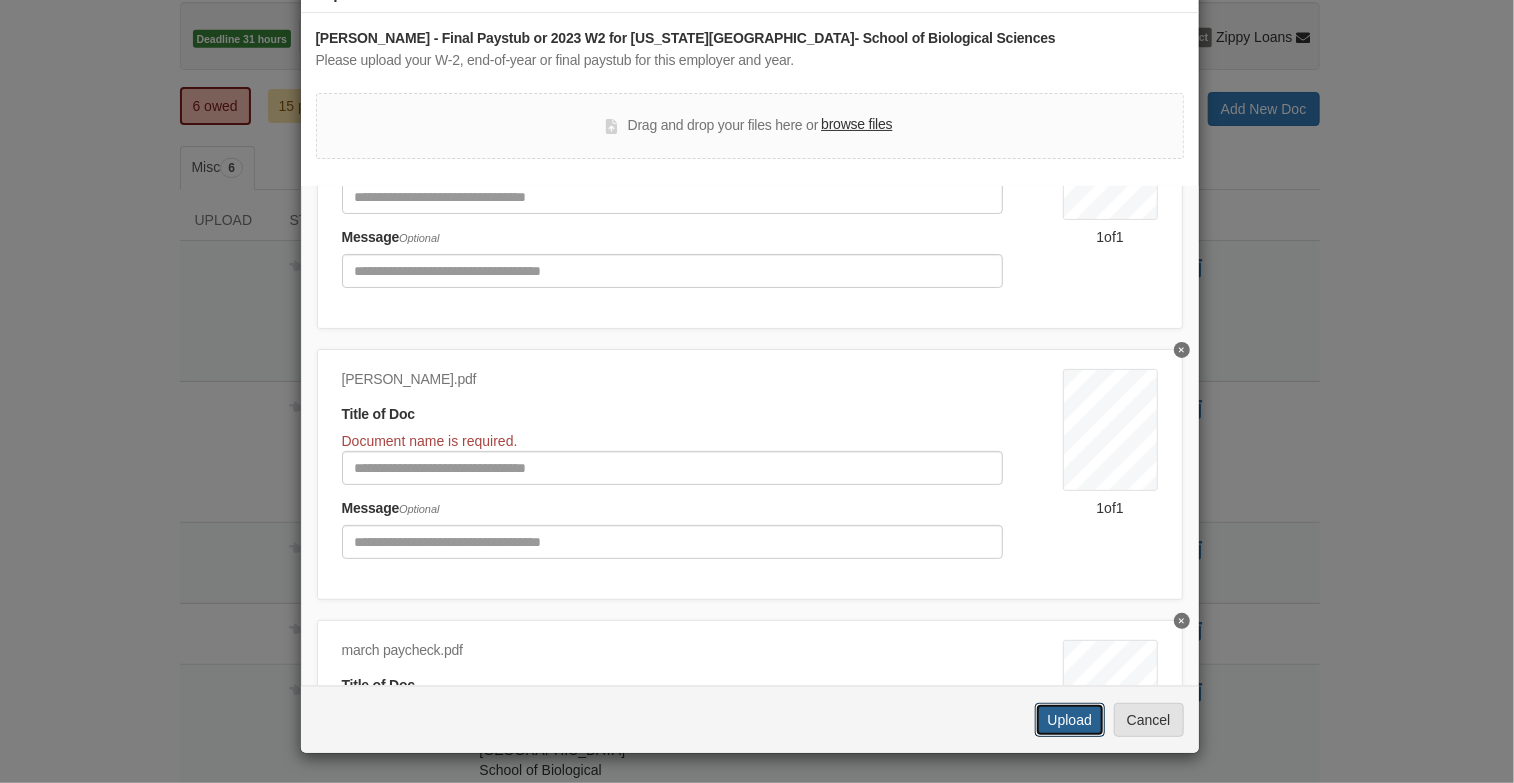scroll, scrollTop: 0, scrollLeft: 0, axis: both 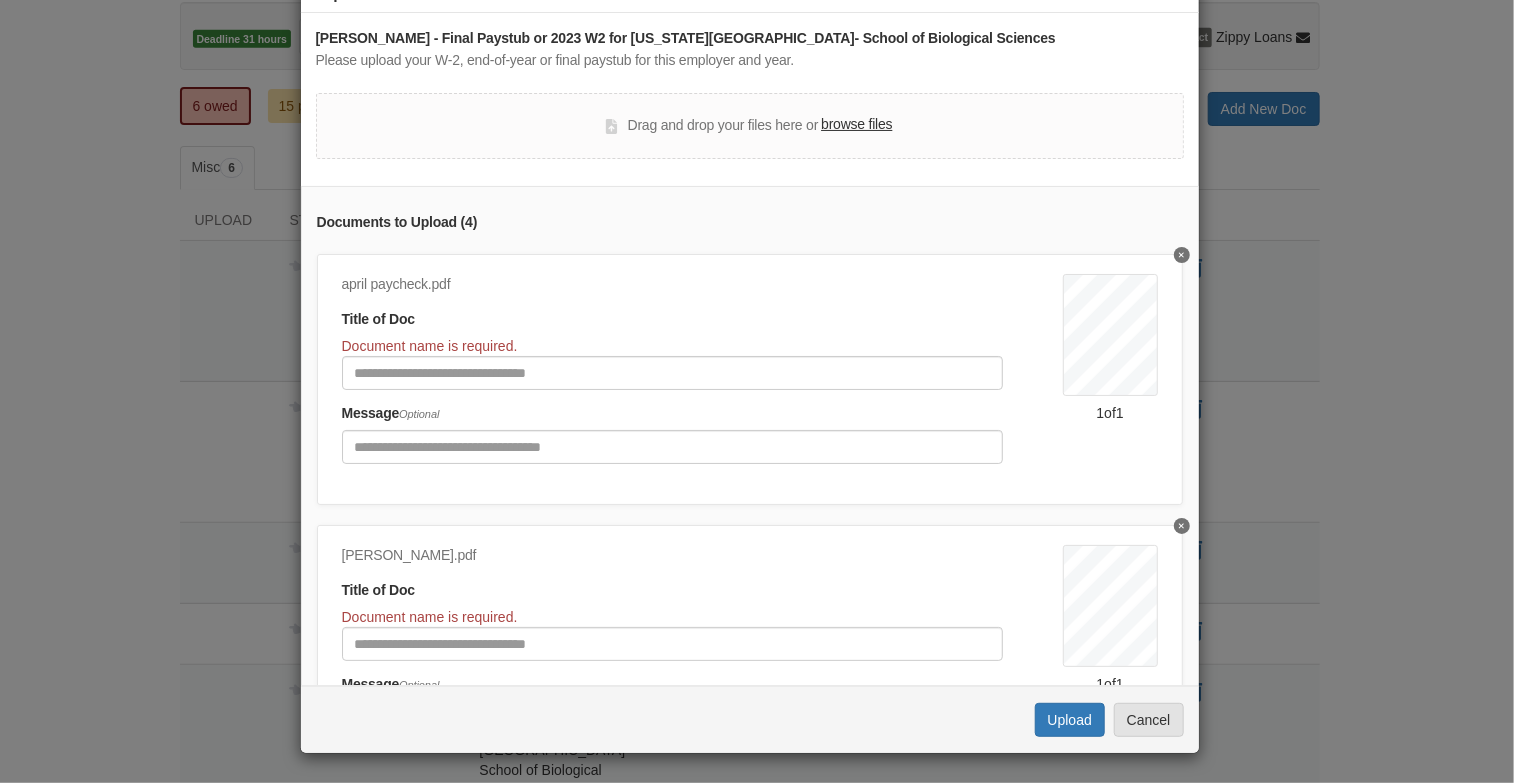 click on "Document name is required." at bounding box center [672, 346] 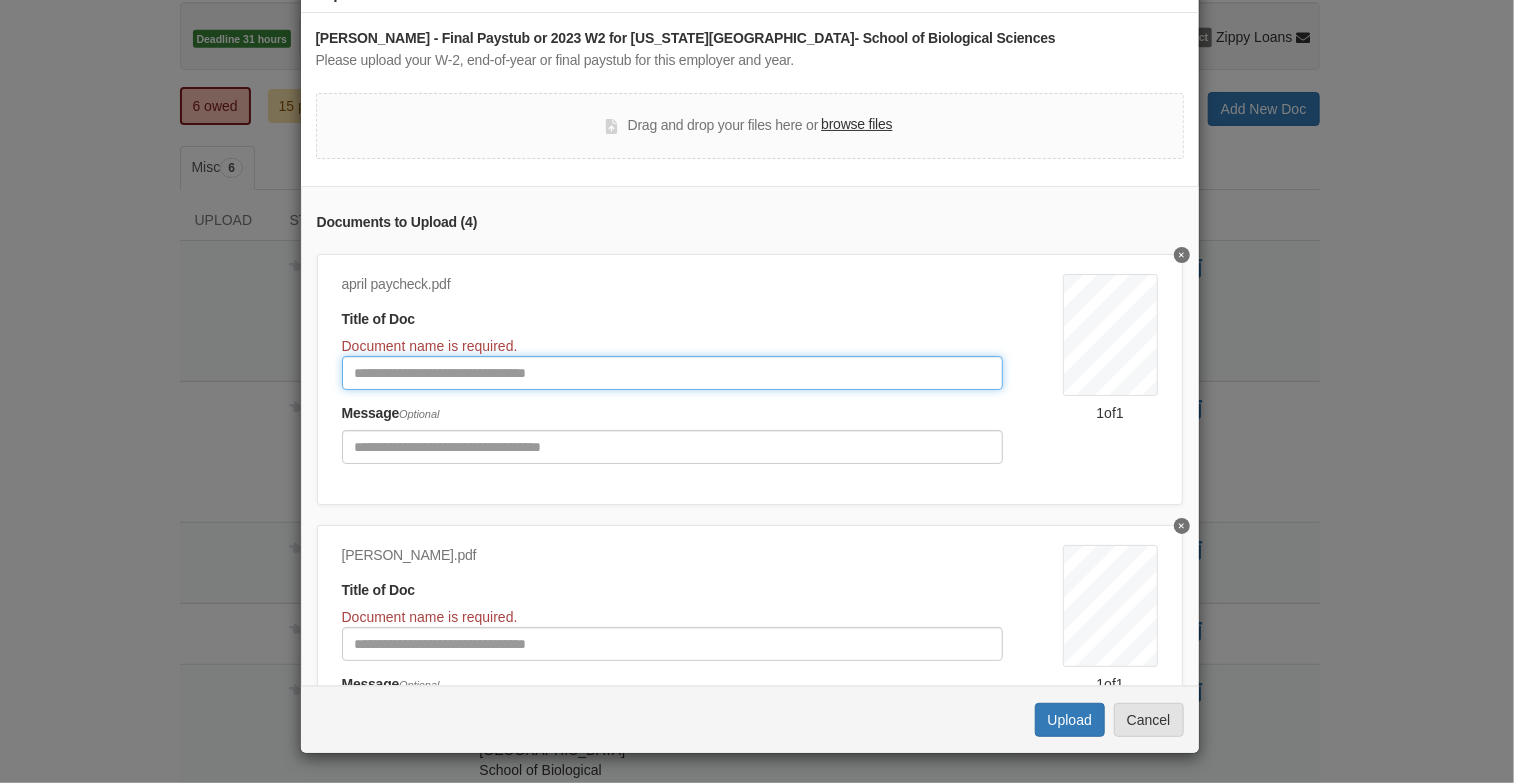 click at bounding box center [672, 373] 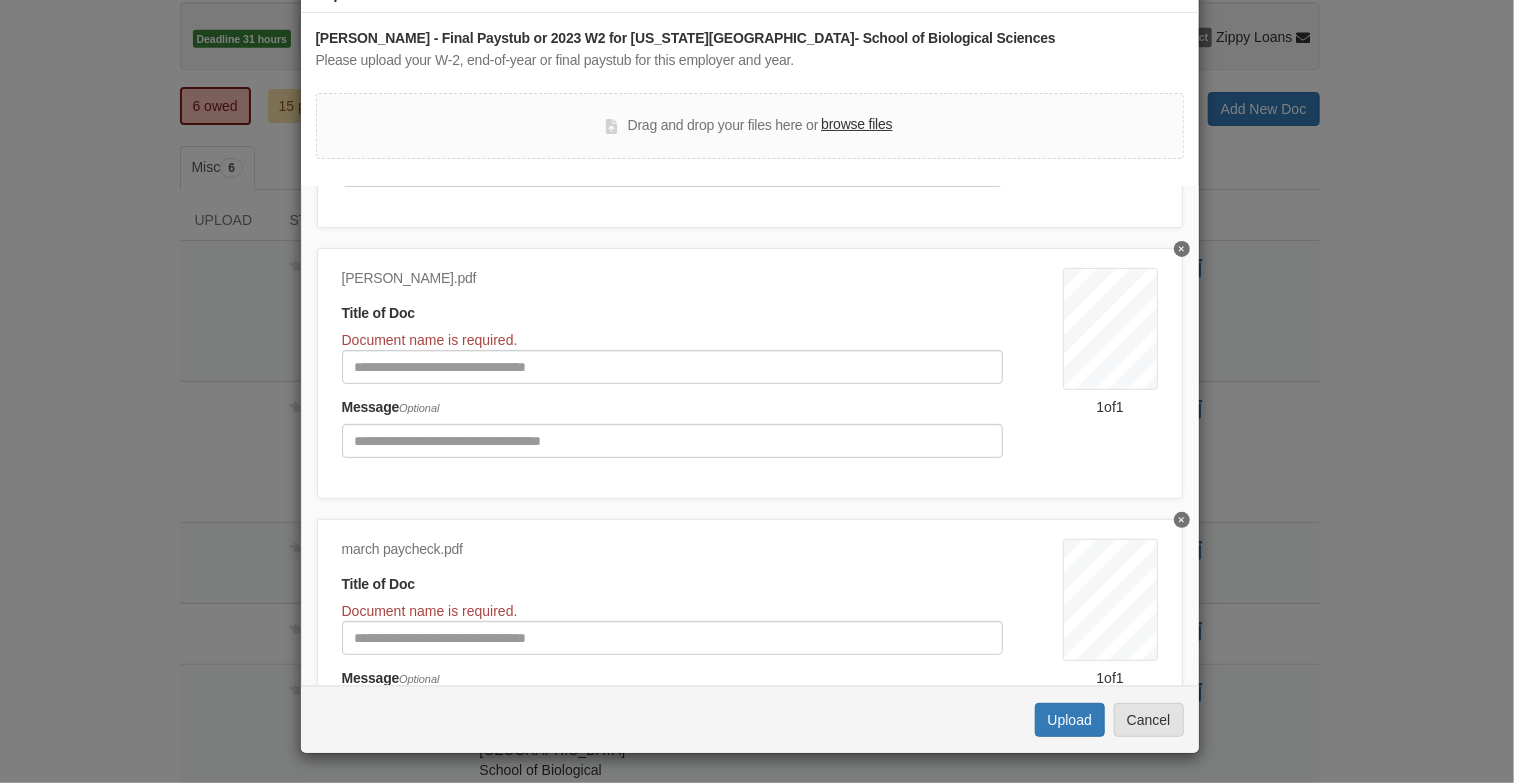 scroll, scrollTop: 300, scrollLeft: 0, axis: vertical 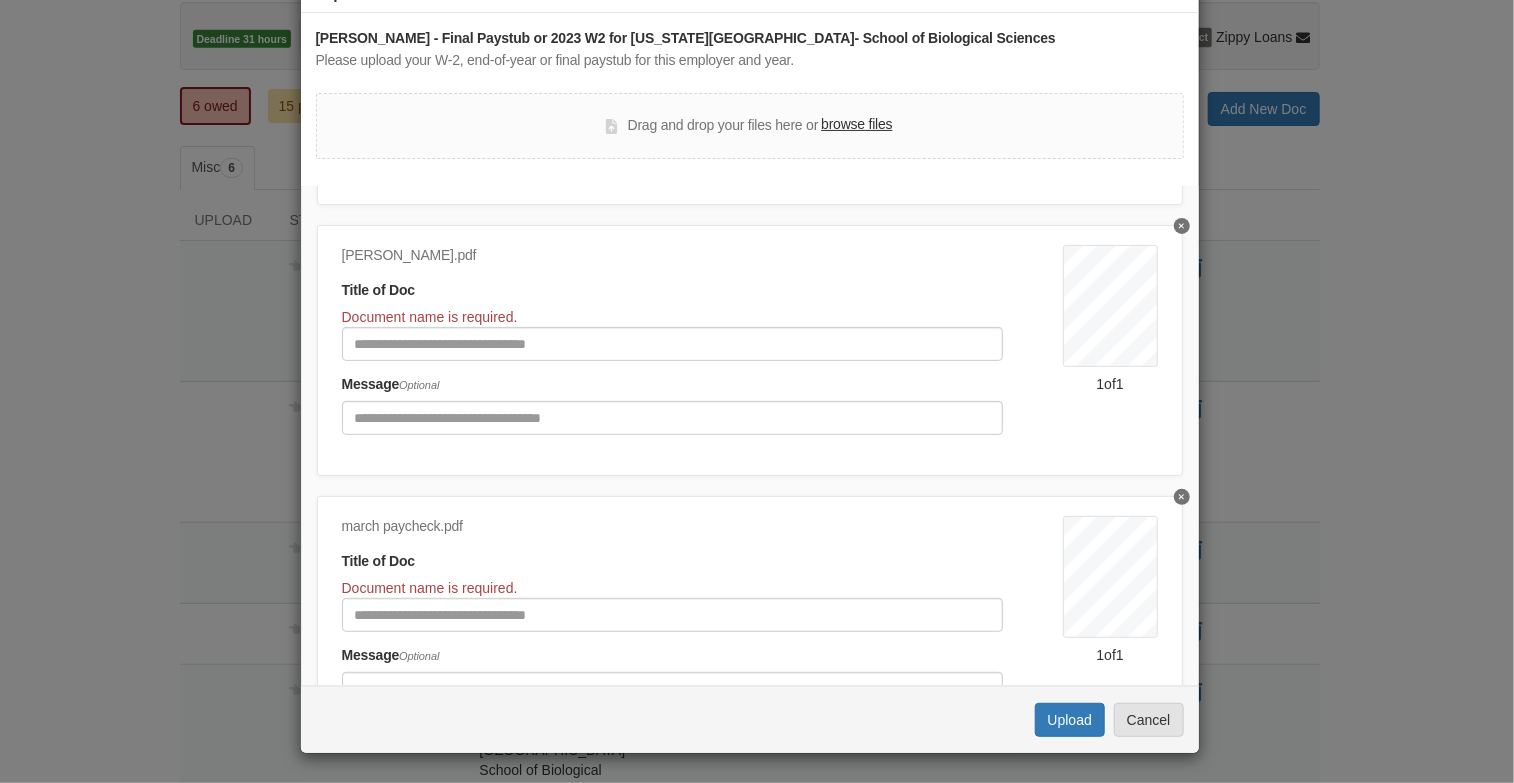 type on "**********" 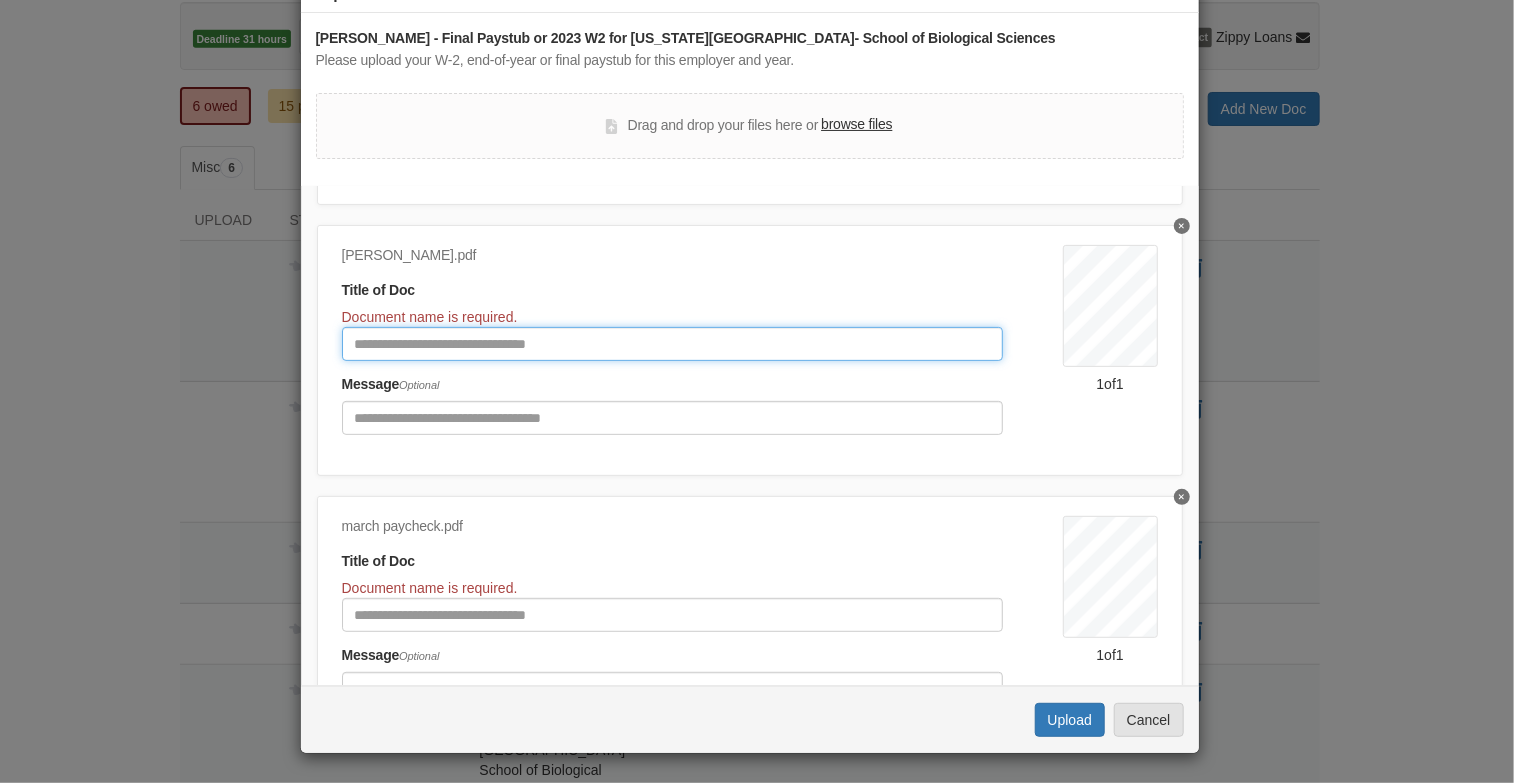 click at bounding box center (672, 344) 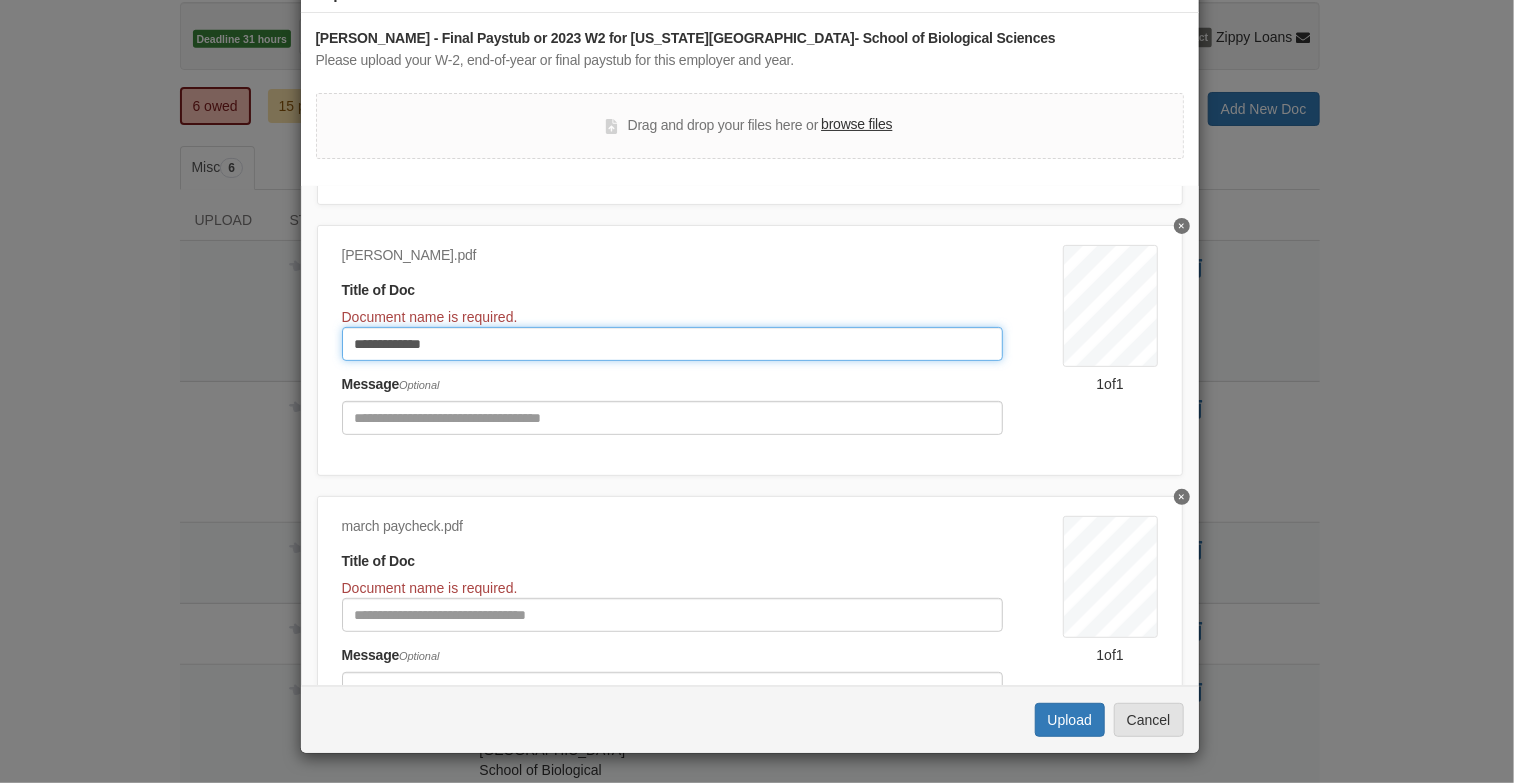 scroll, scrollTop: 600, scrollLeft: 0, axis: vertical 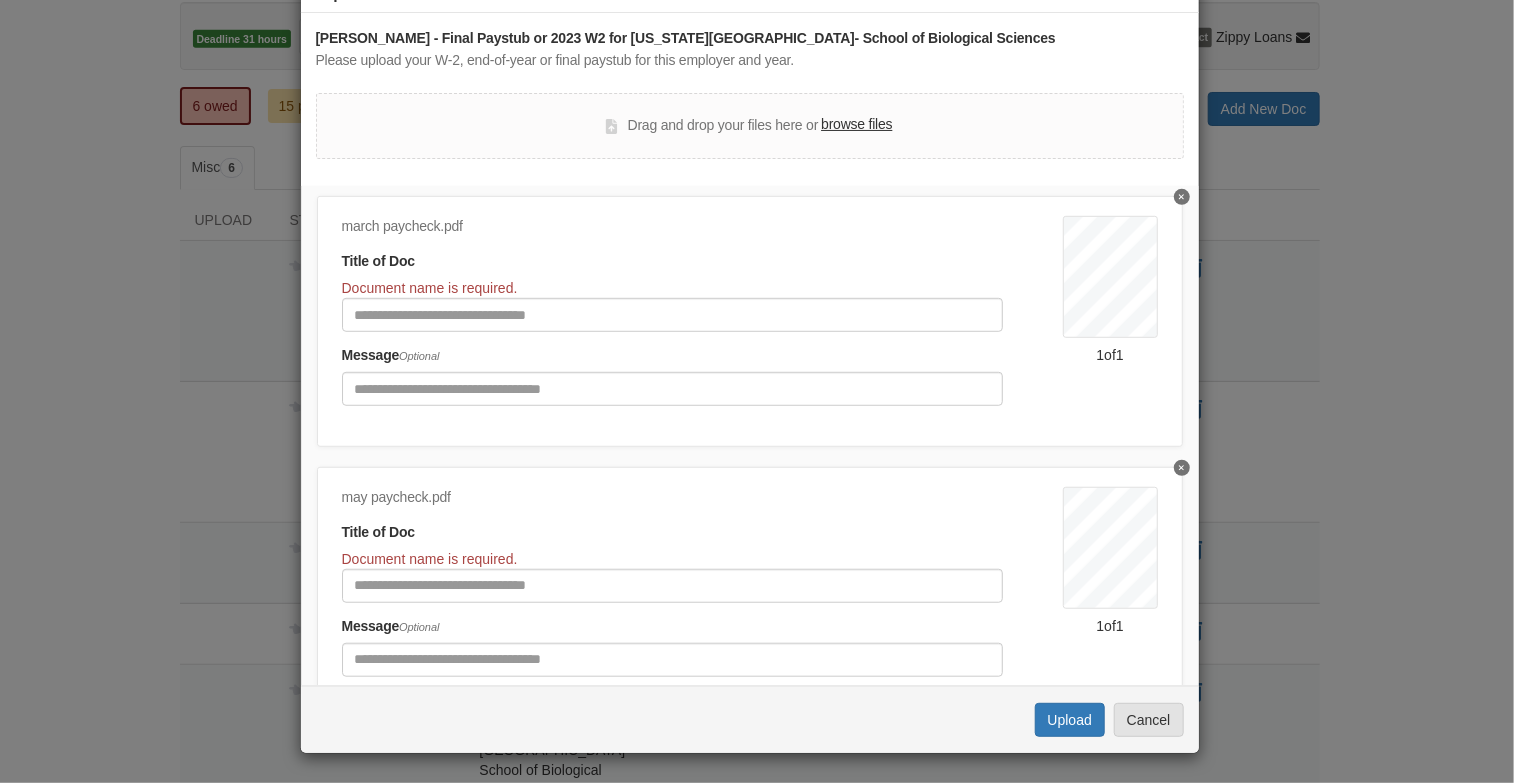 type on "**********" 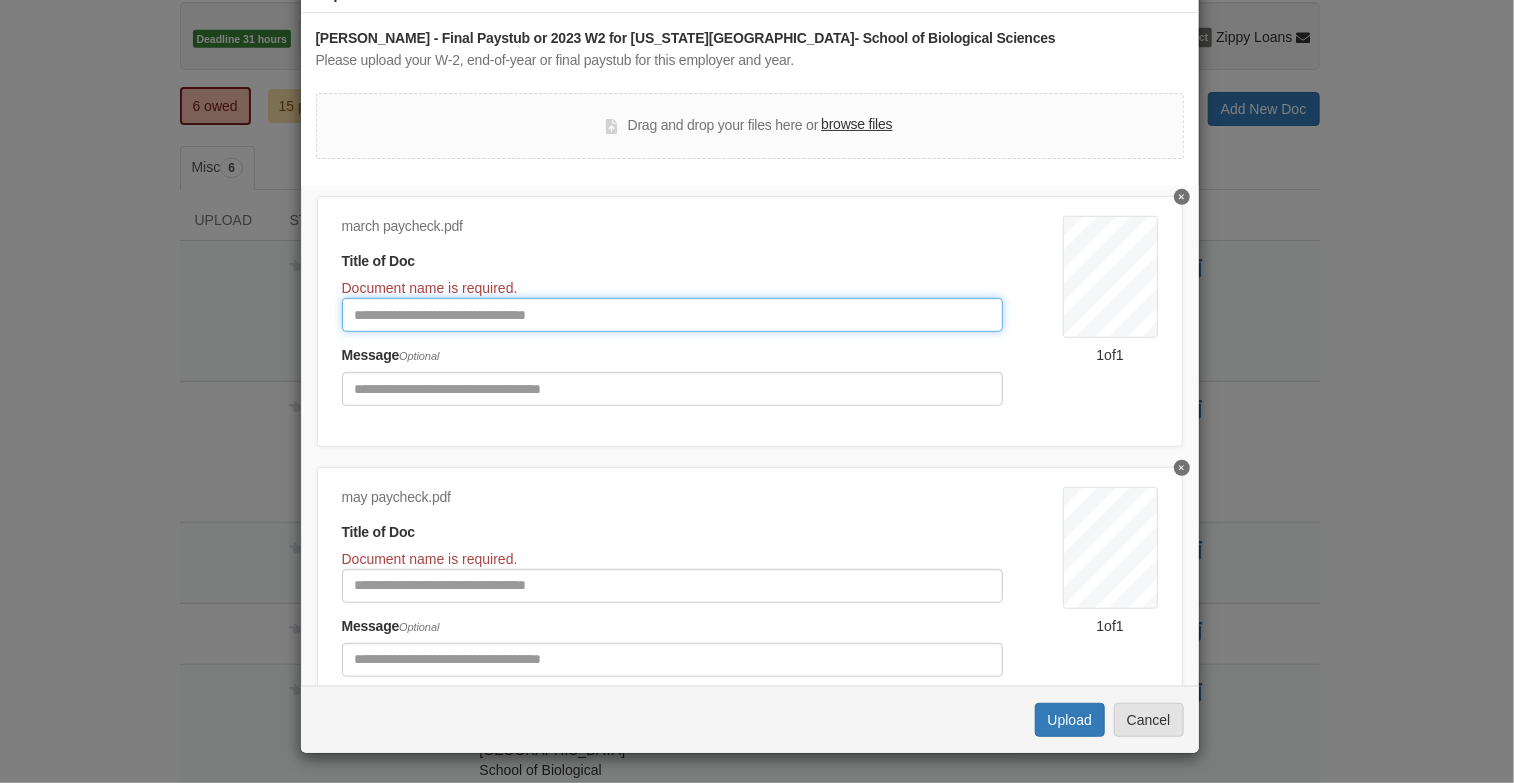 click at bounding box center (672, 315) 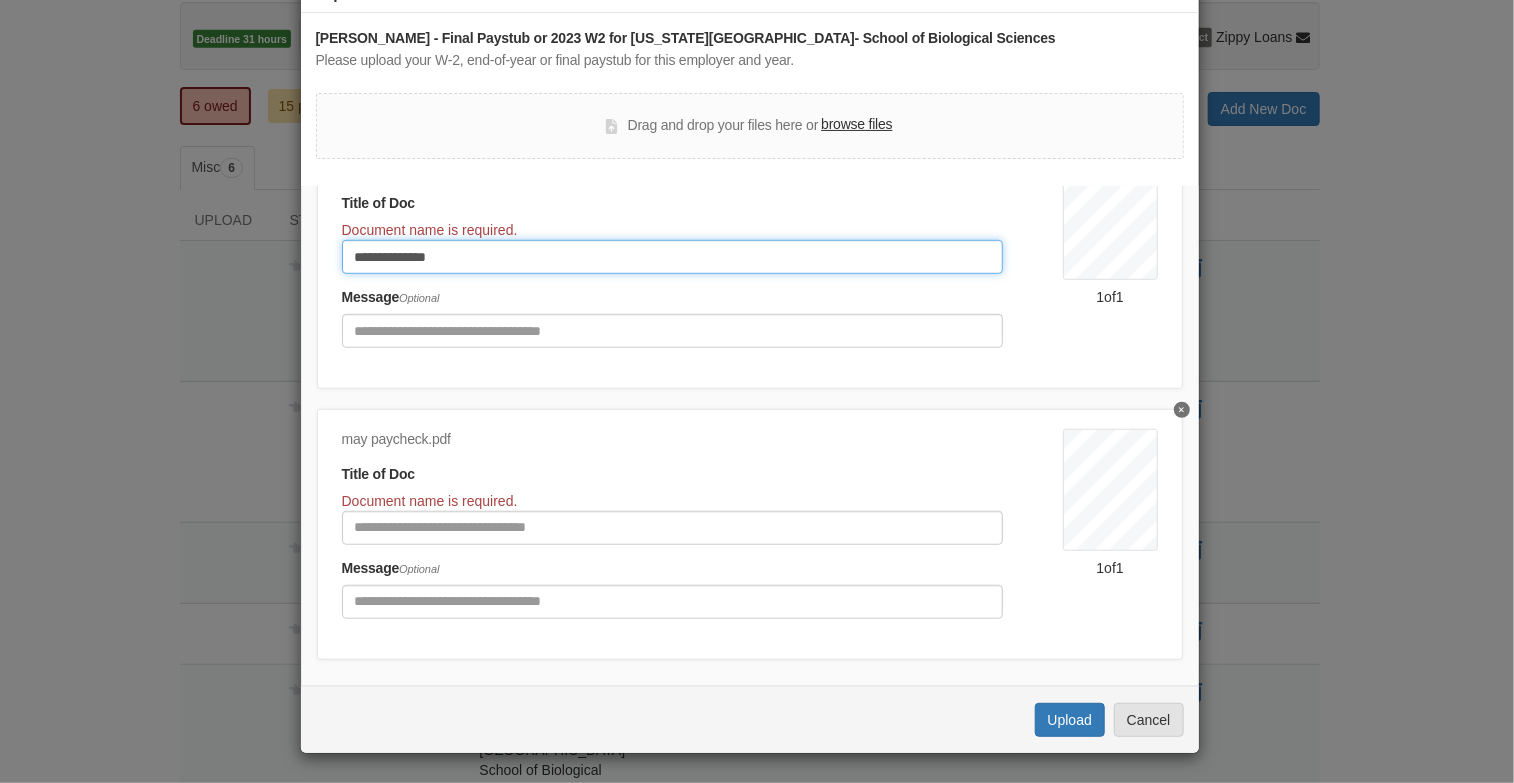 scroll, scrollTop: 691, scrollLeft: 0, axis: vertical 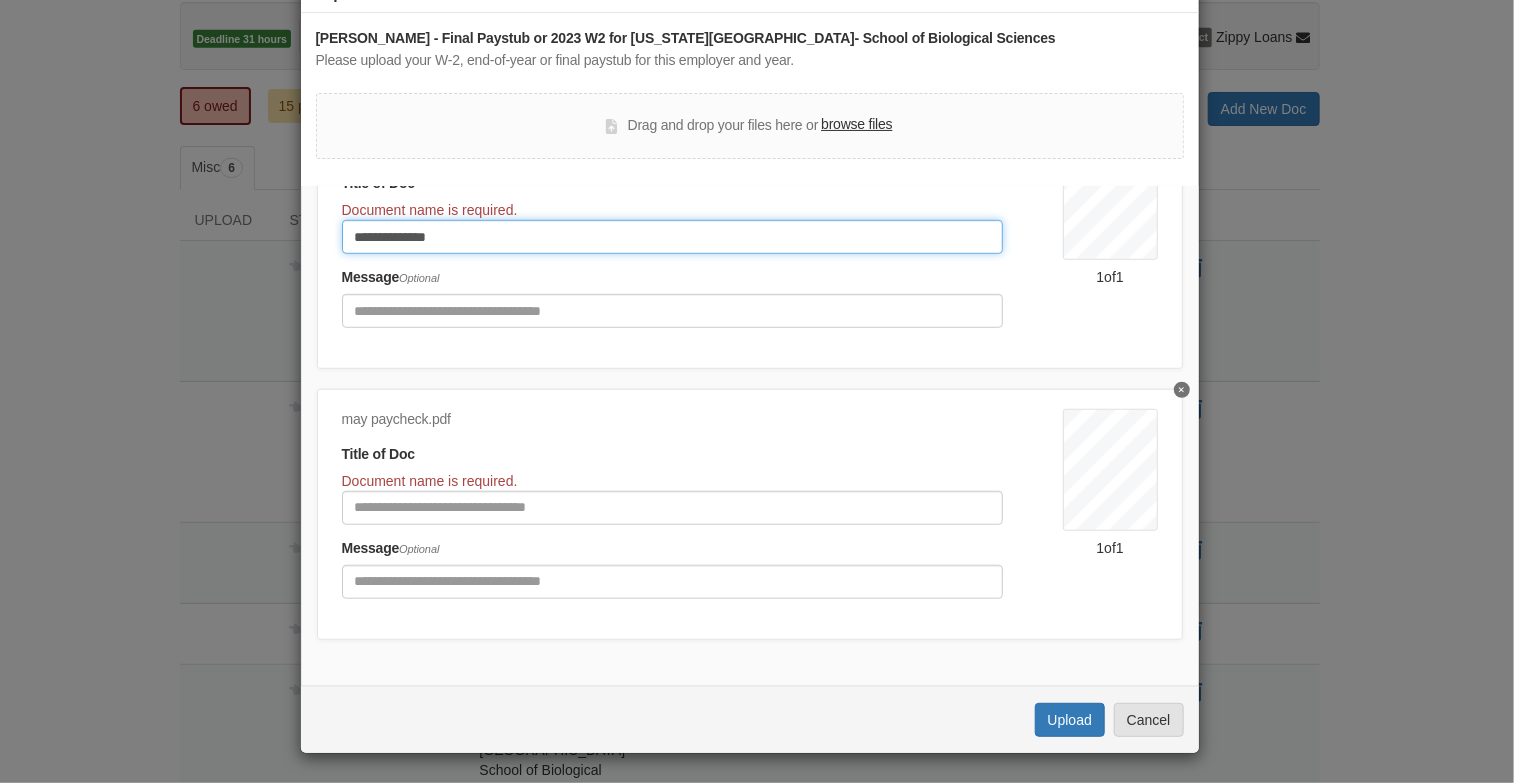 type on "**********" 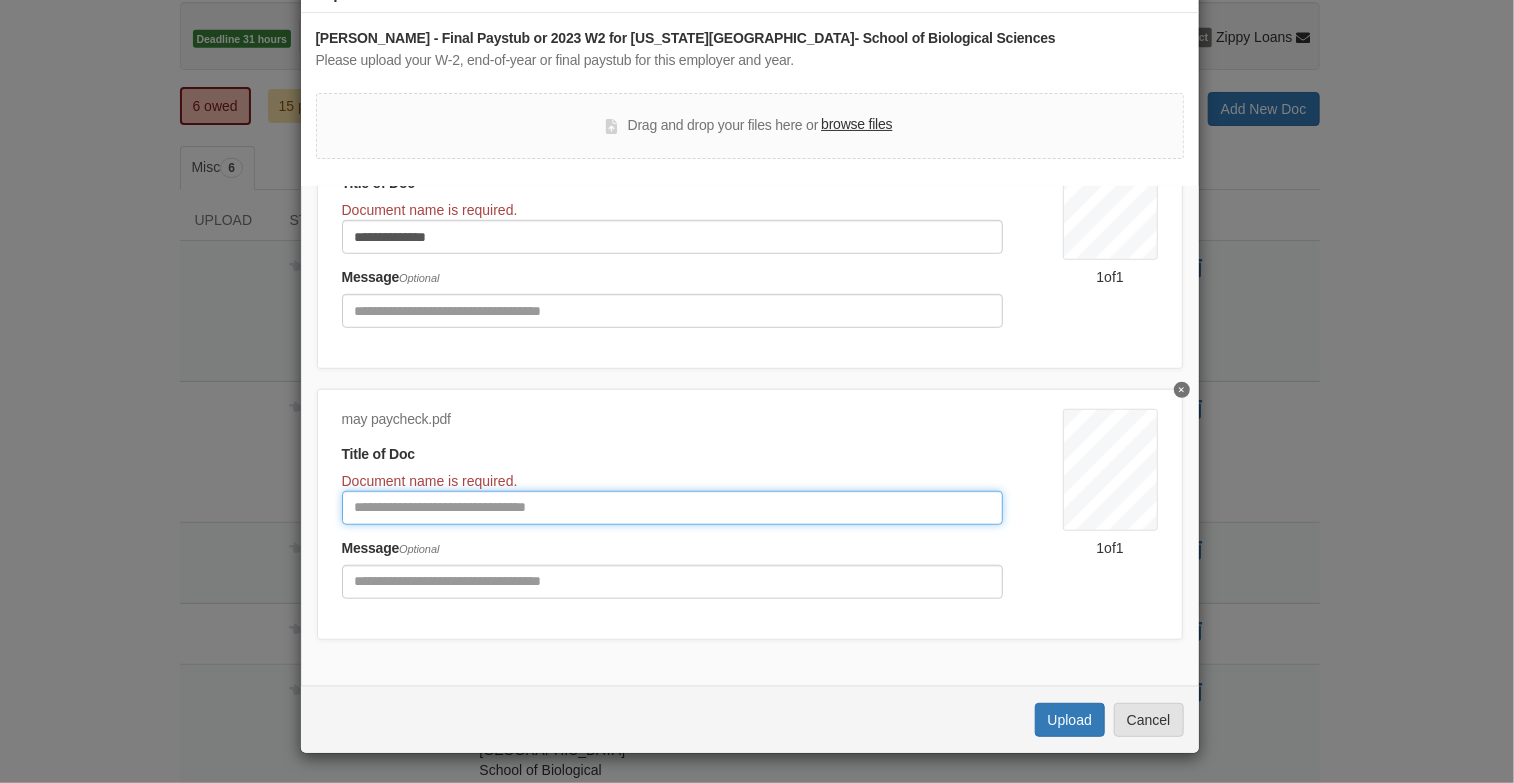 click at bounding box center (672, 508) 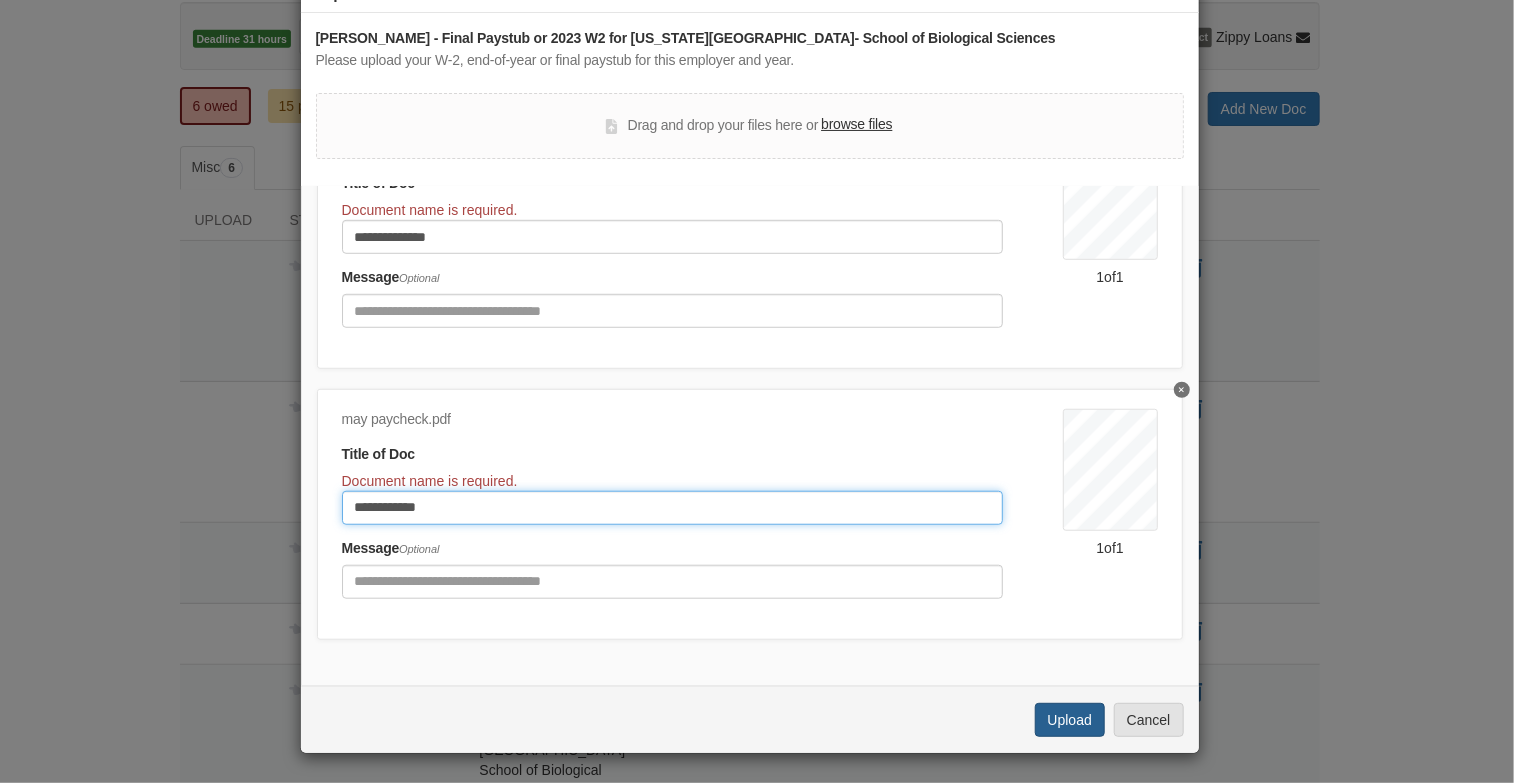 type on "**********" 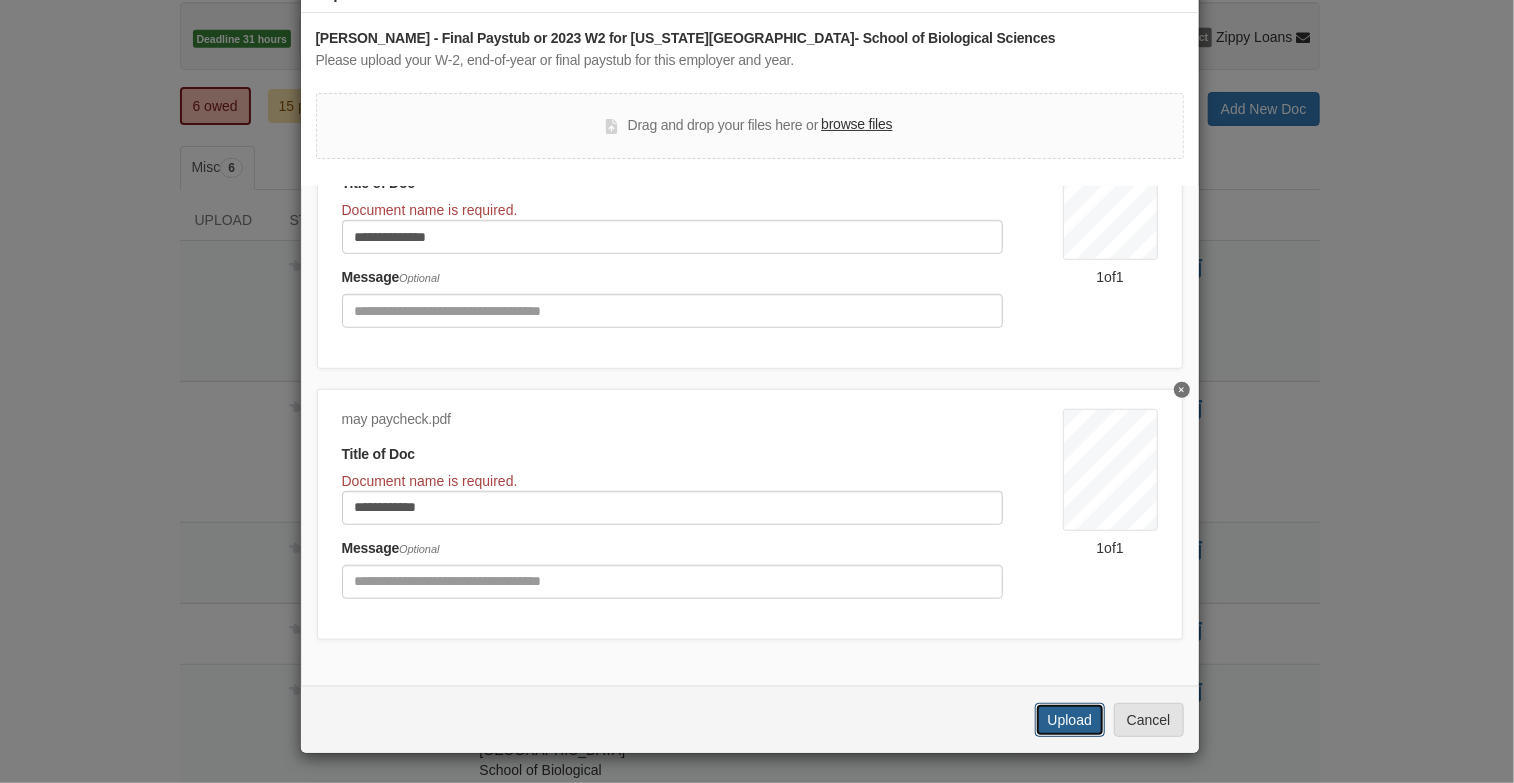 click on "Upload" at bounding box center (1070, 720) 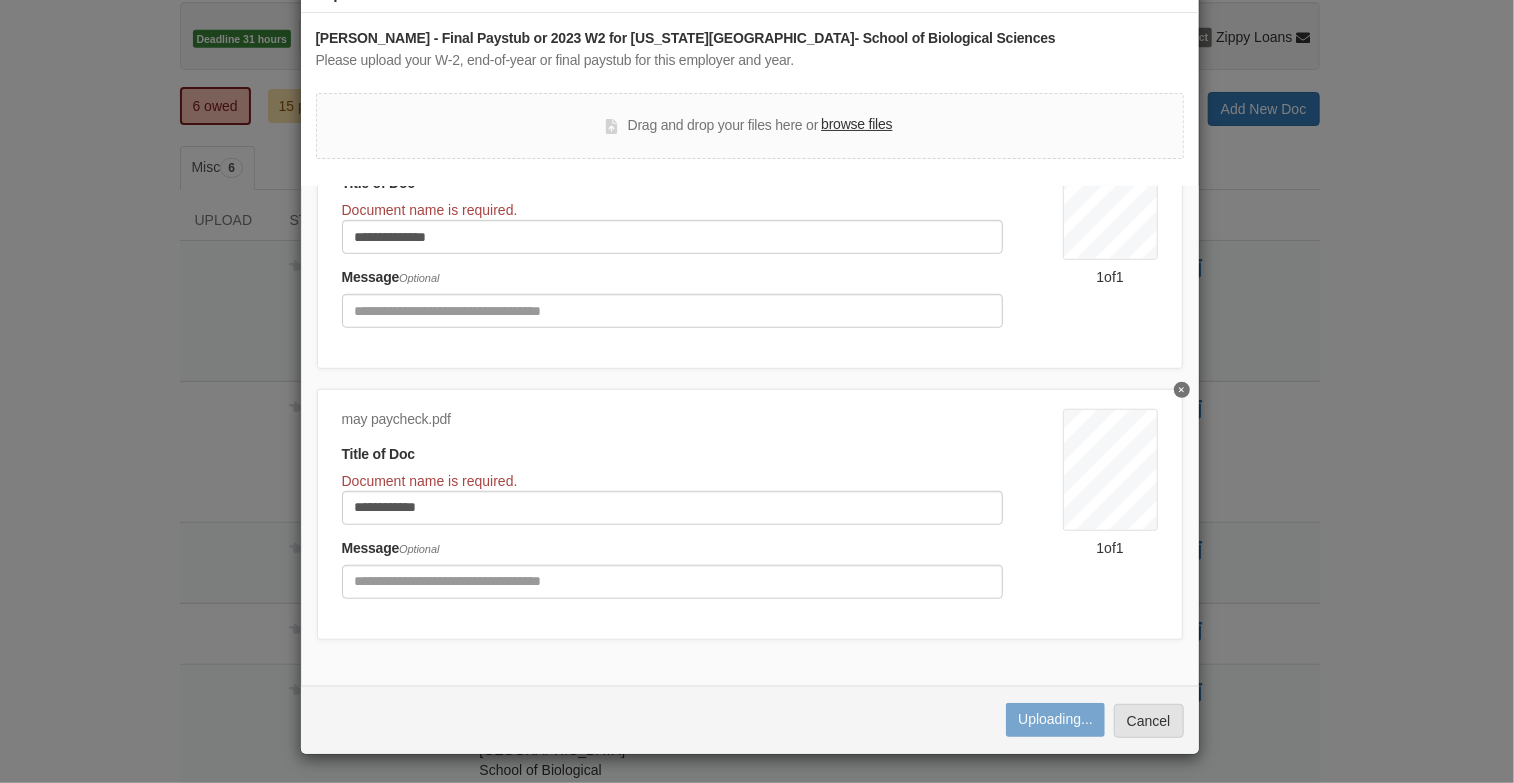 scroll, scrollTop: 611, scrollLeft: 0, axis: vertical 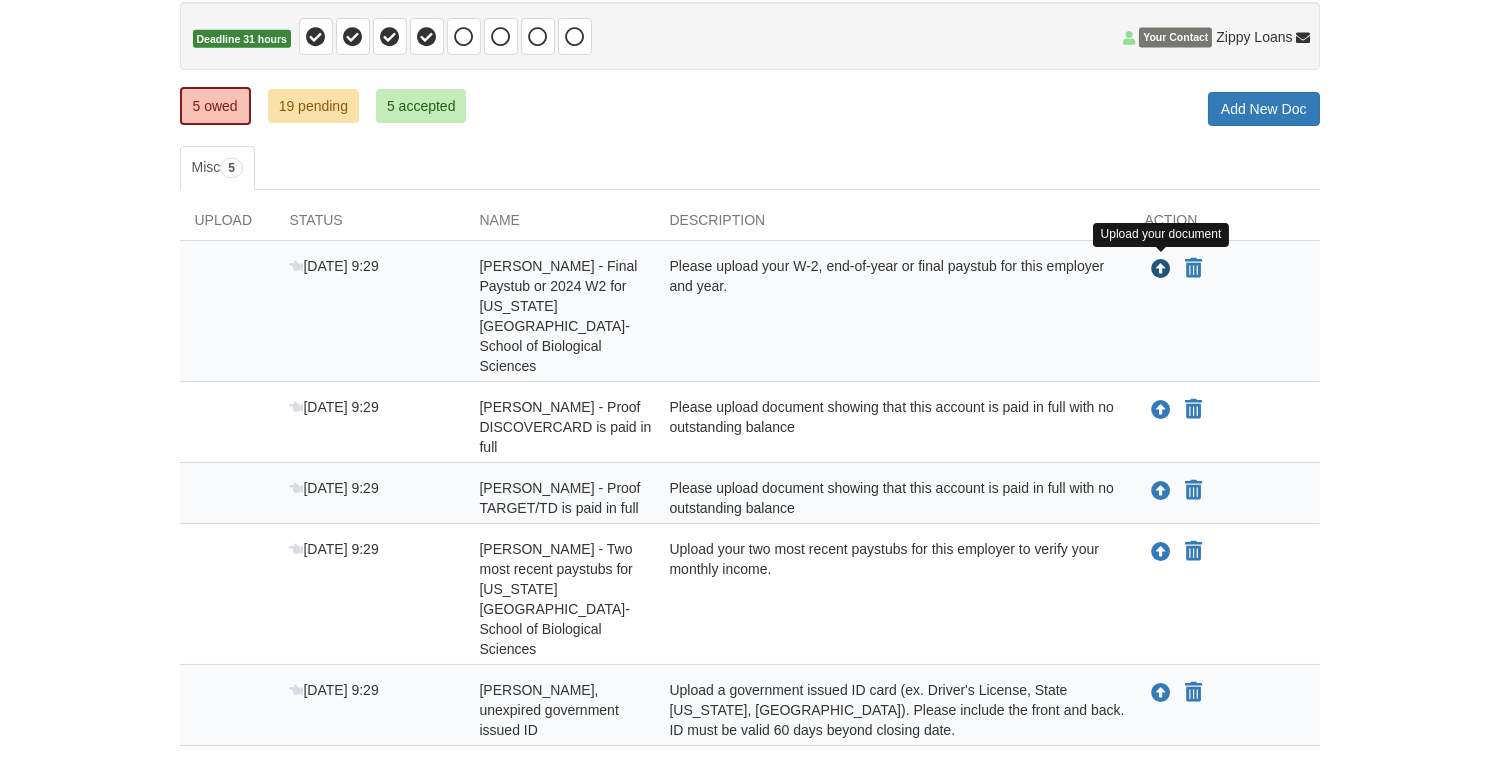 click at bounding box center (1162, 270) 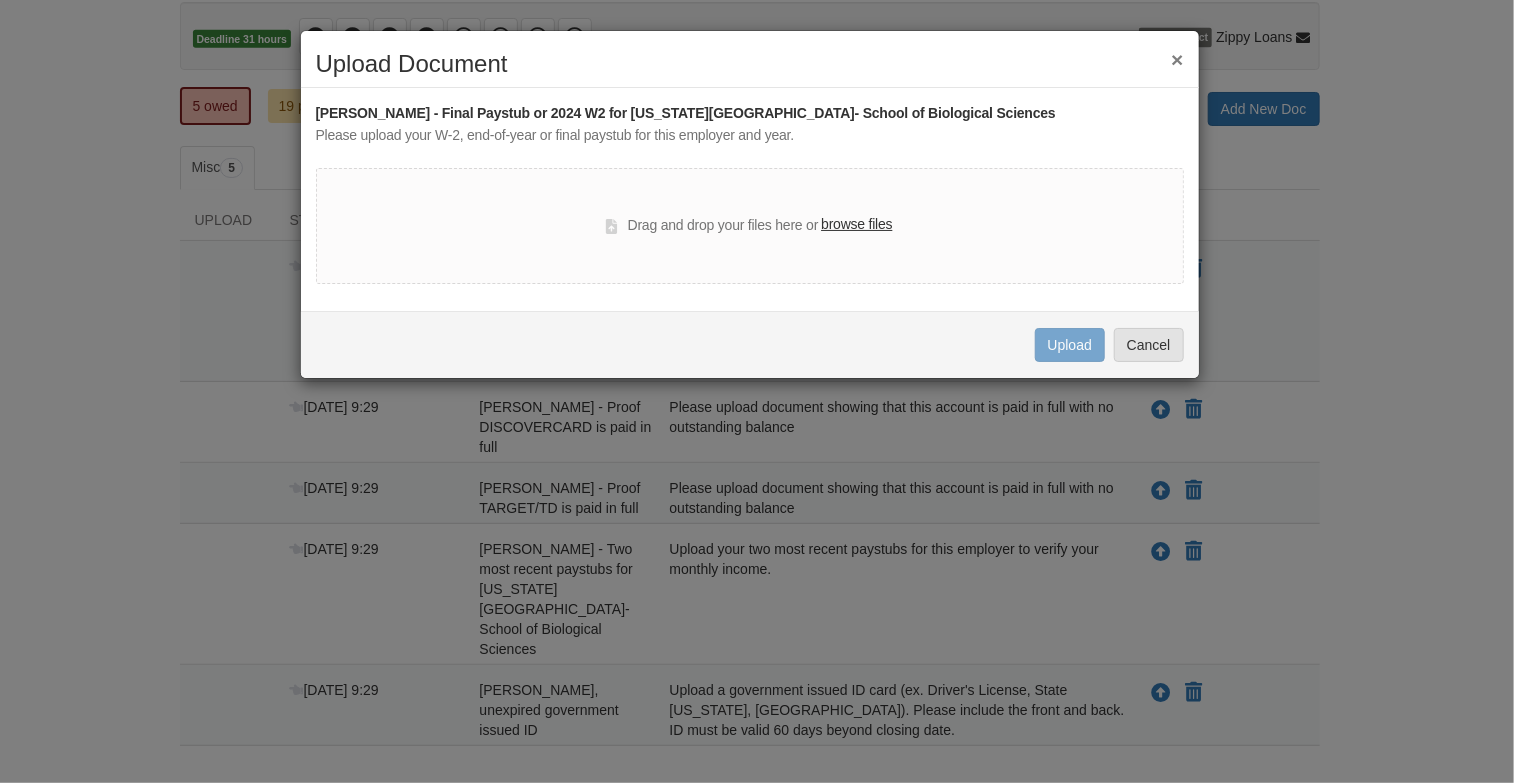 click on "browse files" at bounding box center [856, 225] 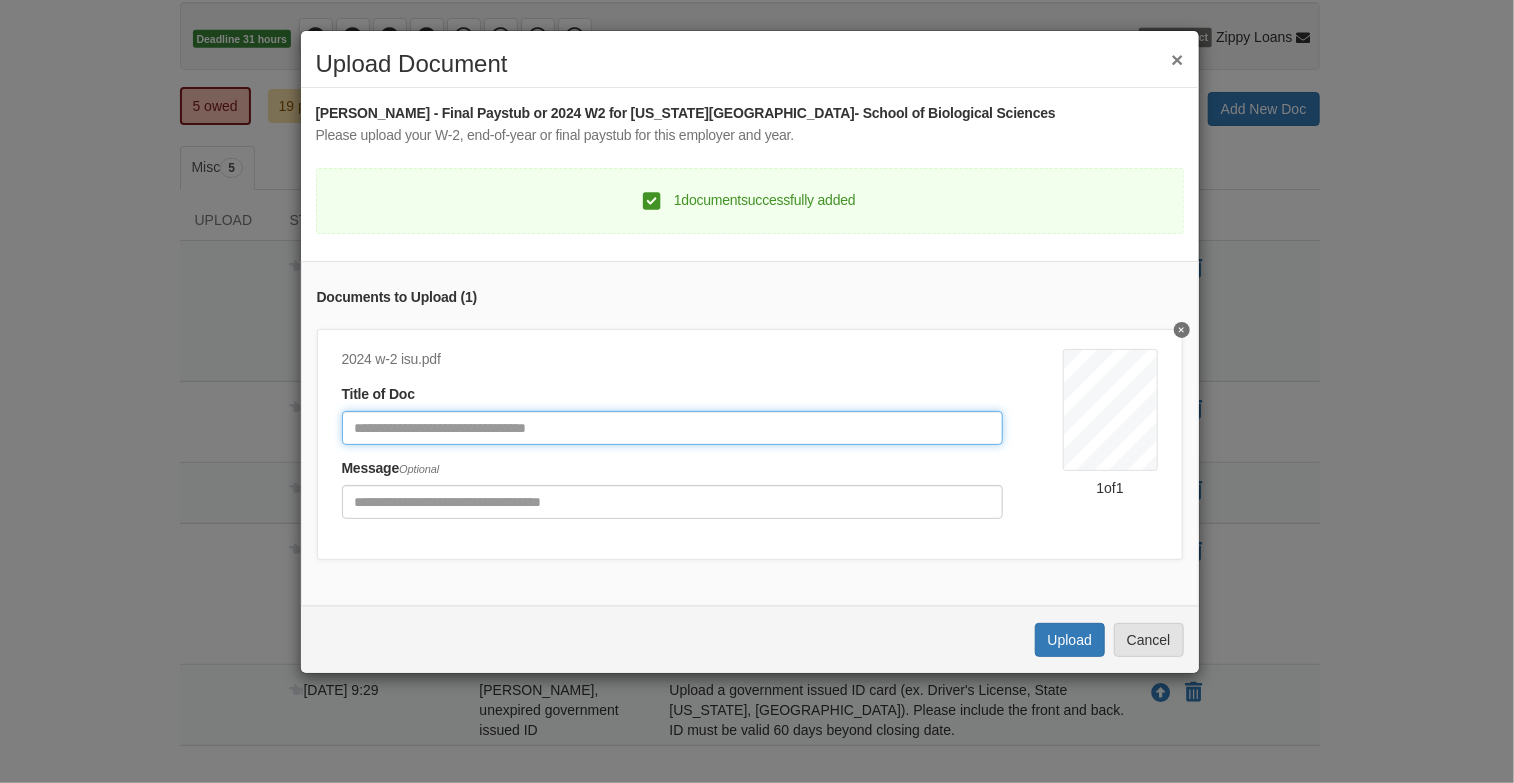 click 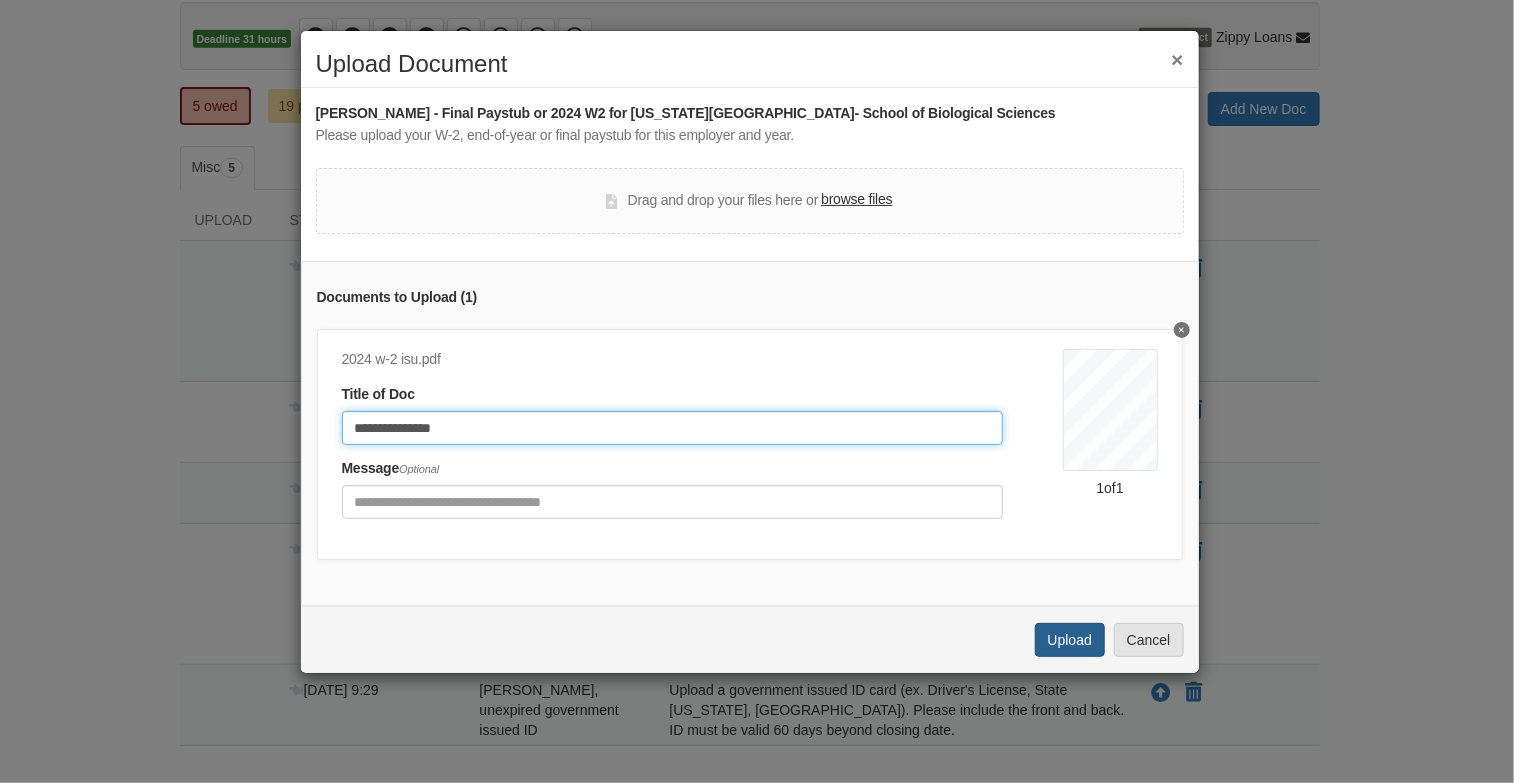 type on "**********" 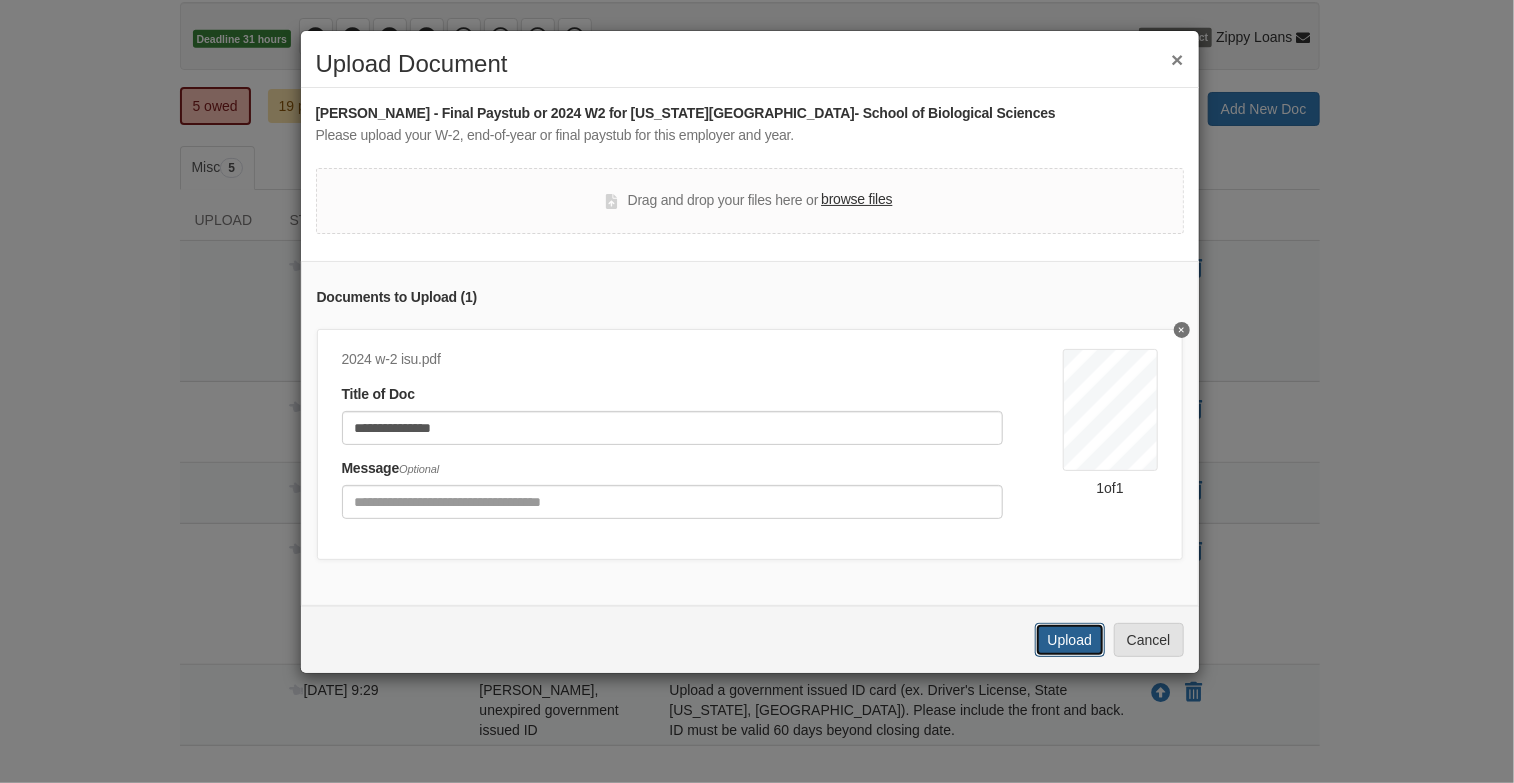 click on "Upload" at bounding box center [1070, 640] 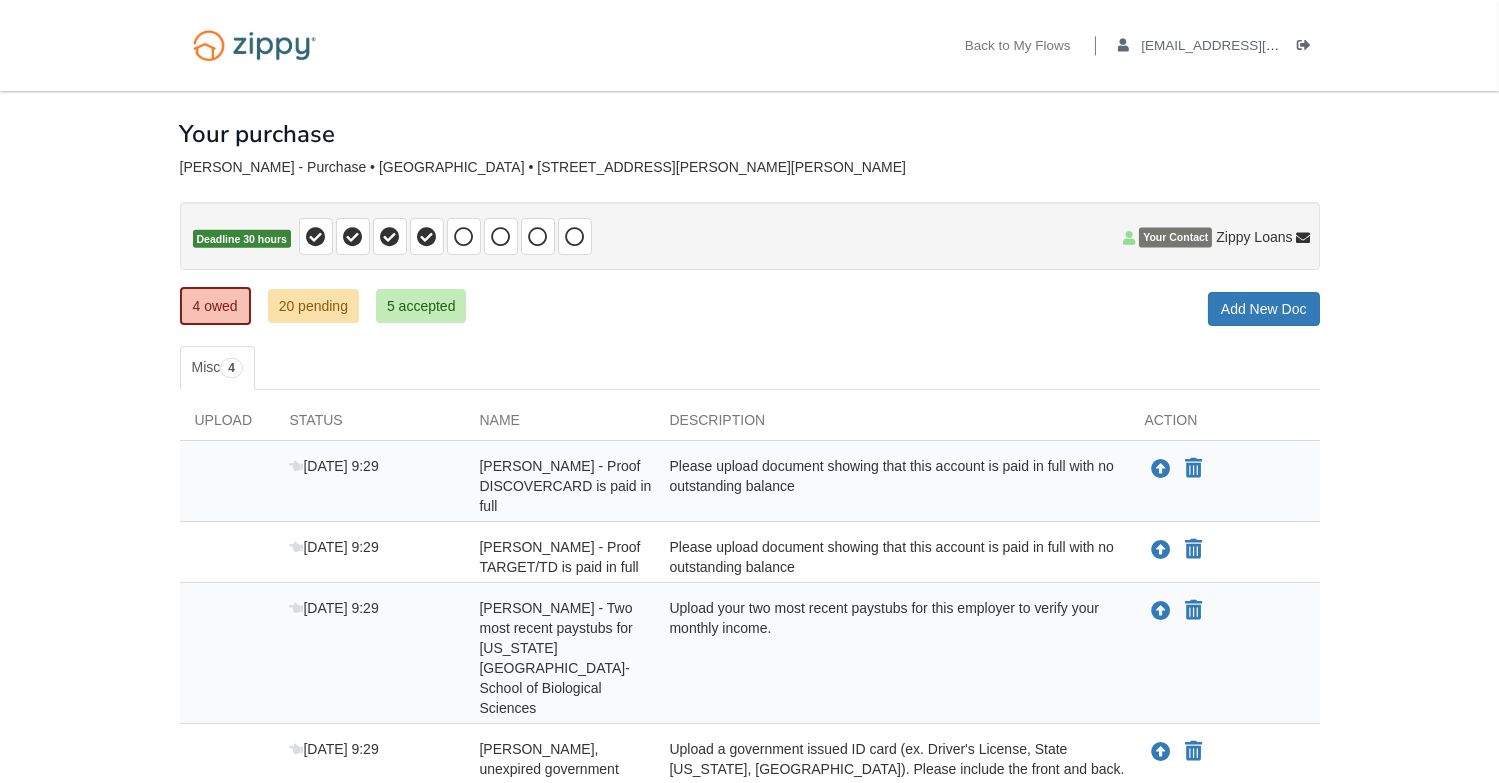 scroll, scrollTop: 140, scrollLeft: 0, axis: vertical 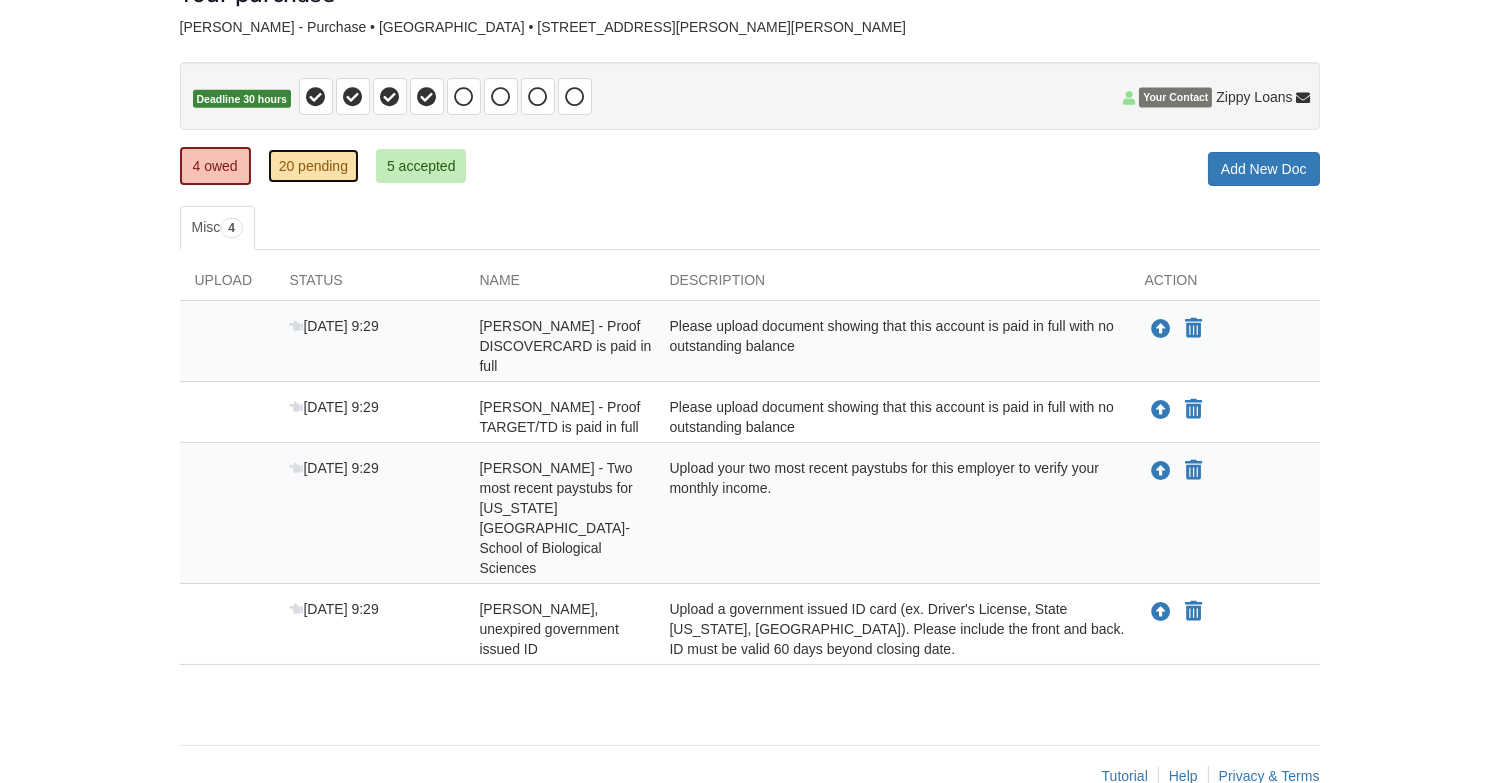 click on "20 pending" at bounding box center (313, 166) 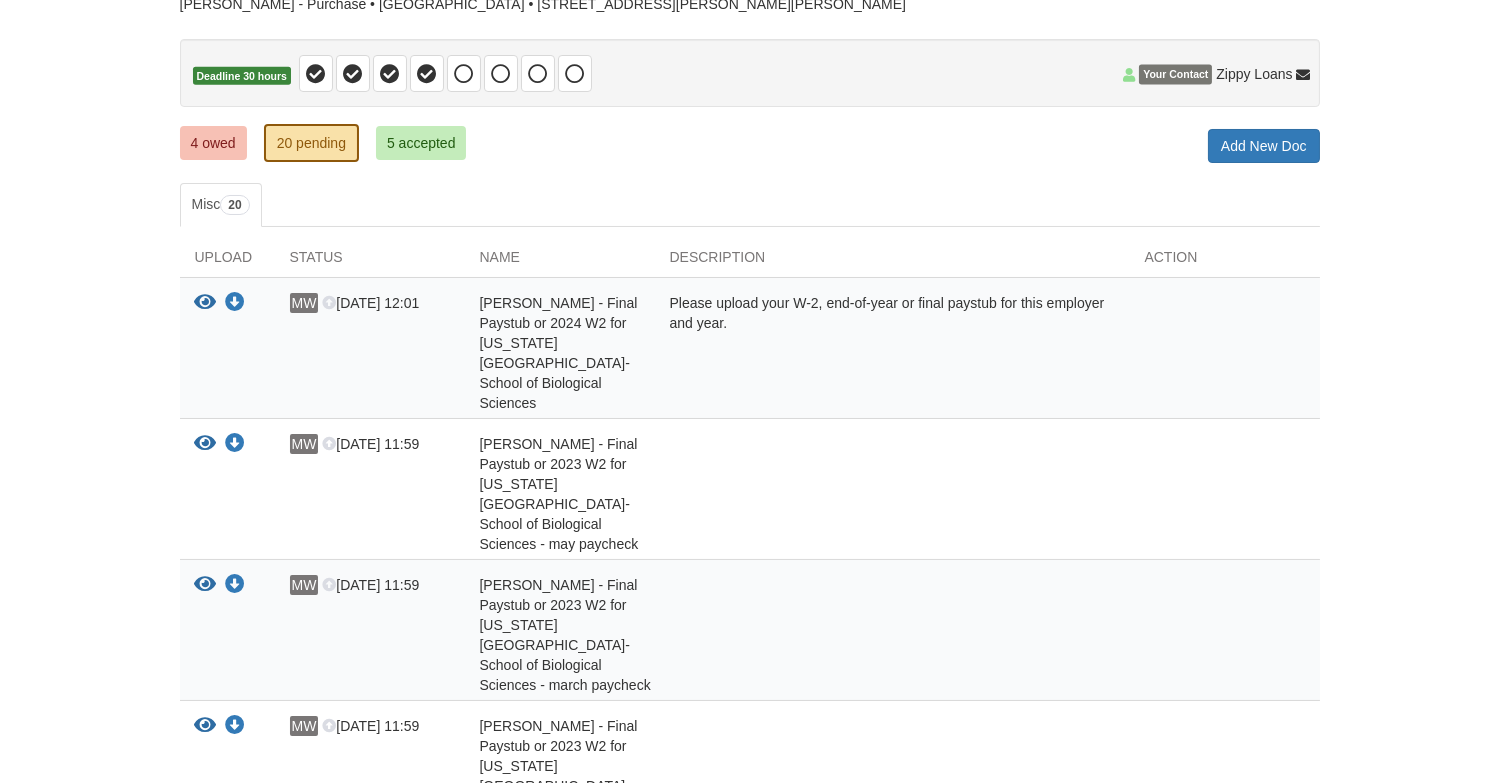 scroll, scrollTop: 200, scrollLeft: 0, axis: vertical 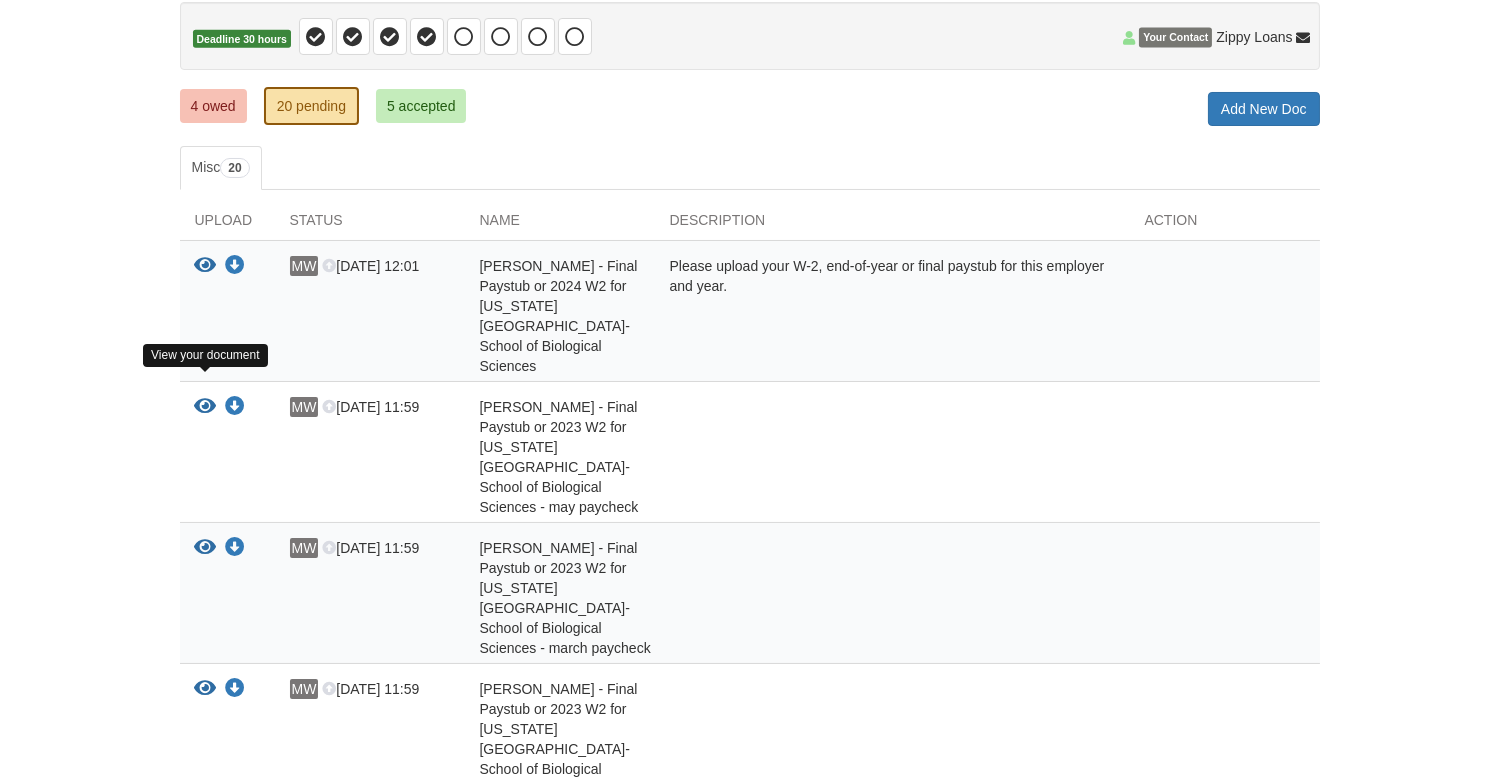 click at bounding box center (206, 407) 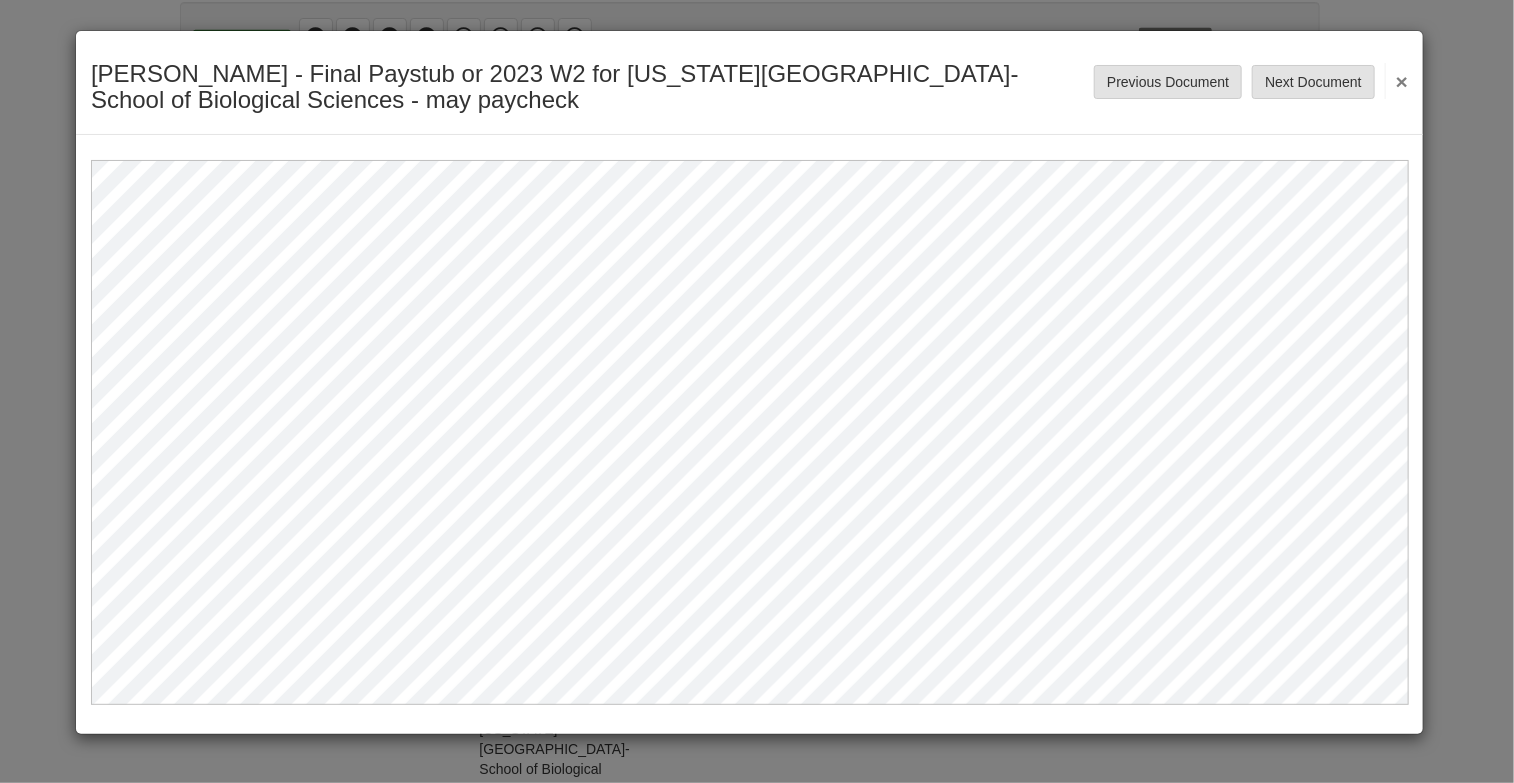 click on "×" at bounding box center (1396, 81) 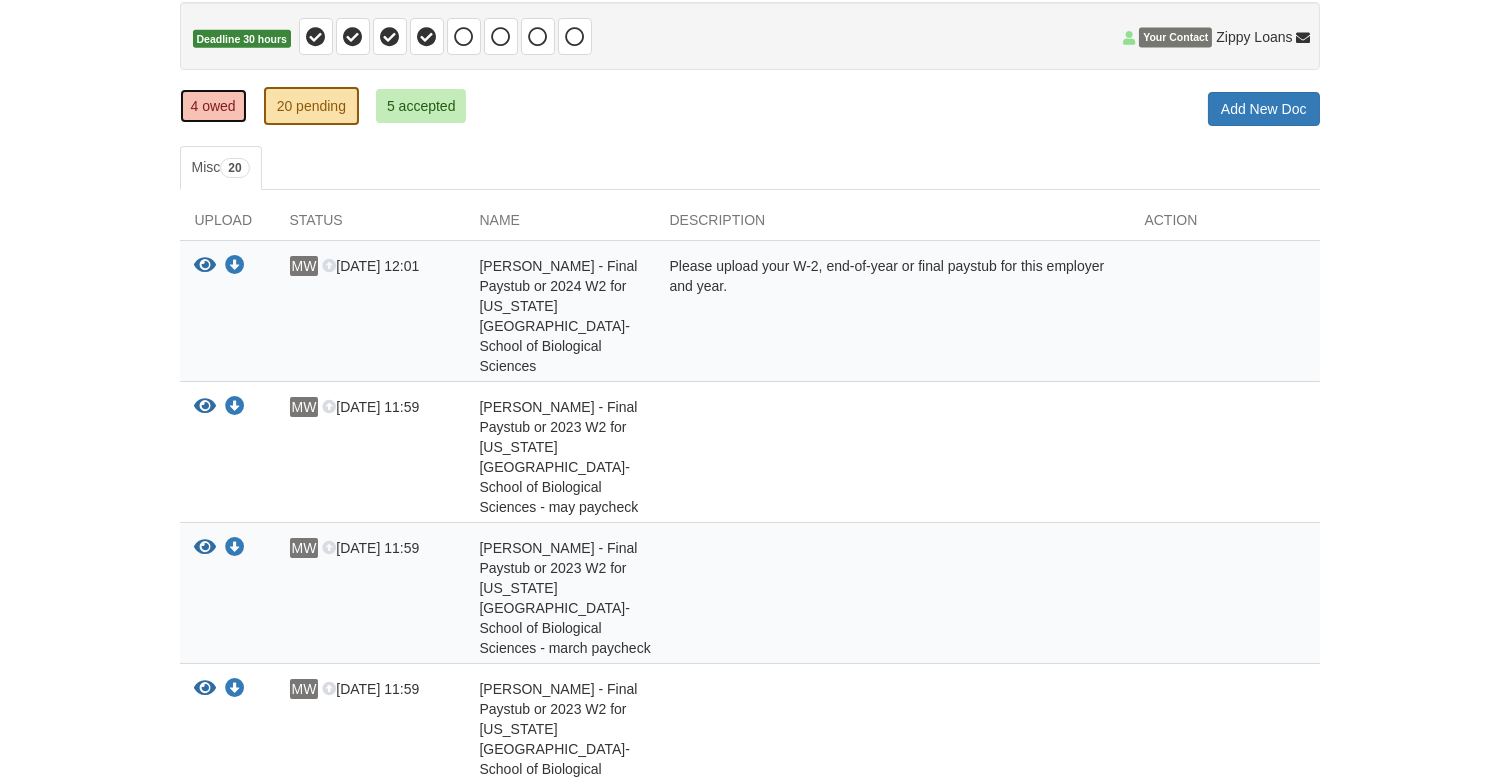click on "4 owed" at bounding box center [213, 106] 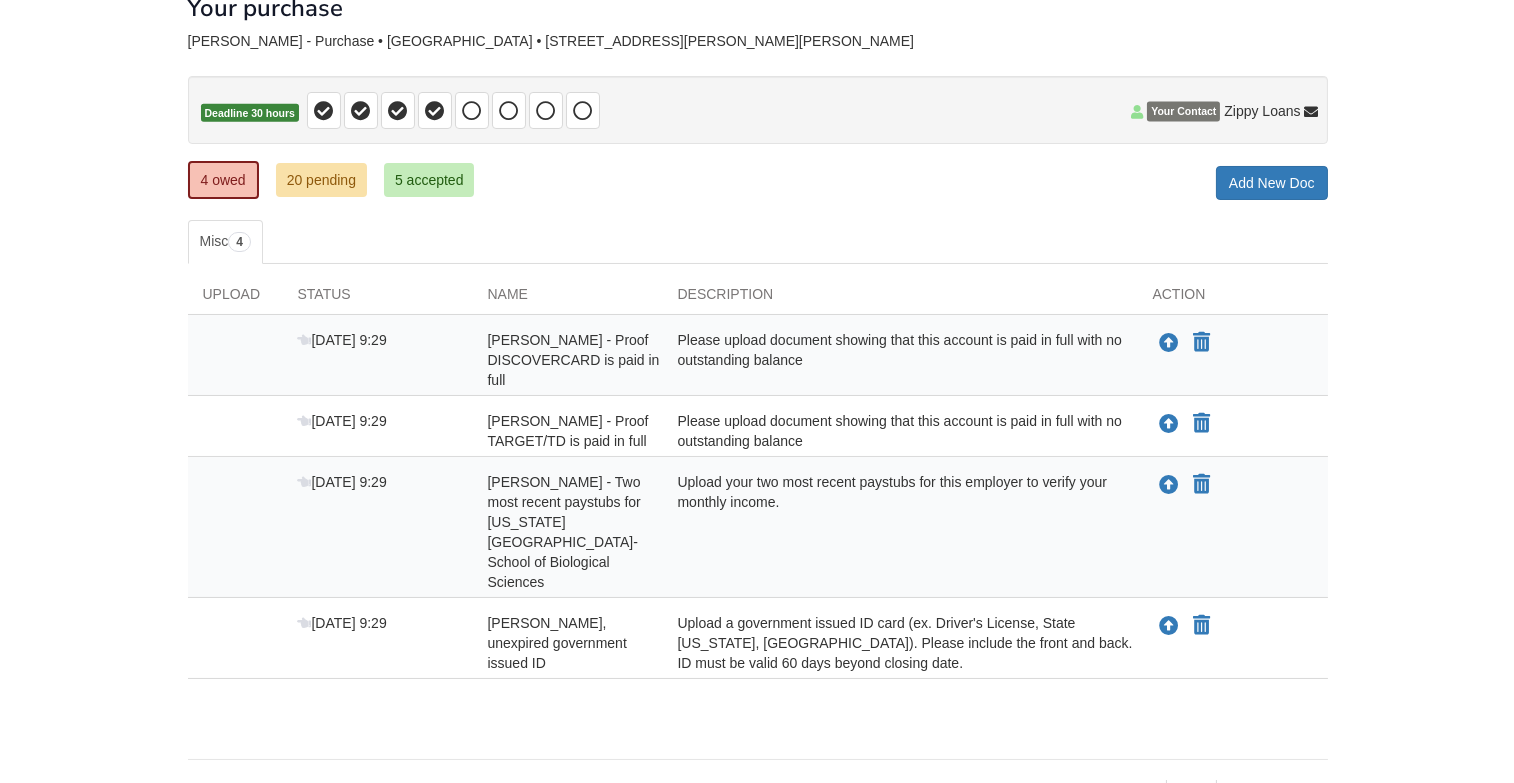scroll, scrollTop: 140, scrollLeft: 0, axis: vertical 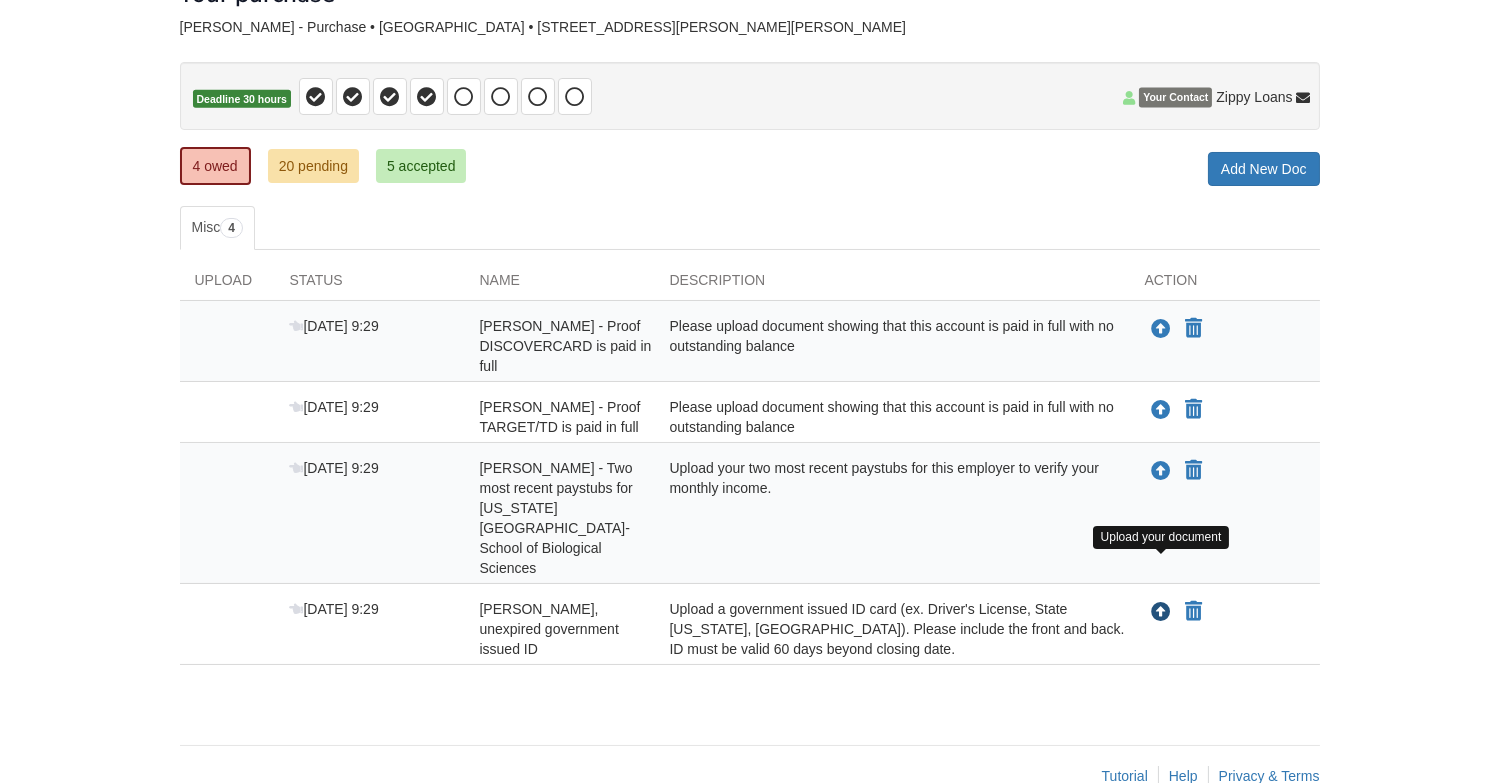 click at bounding box center [1162, 613] 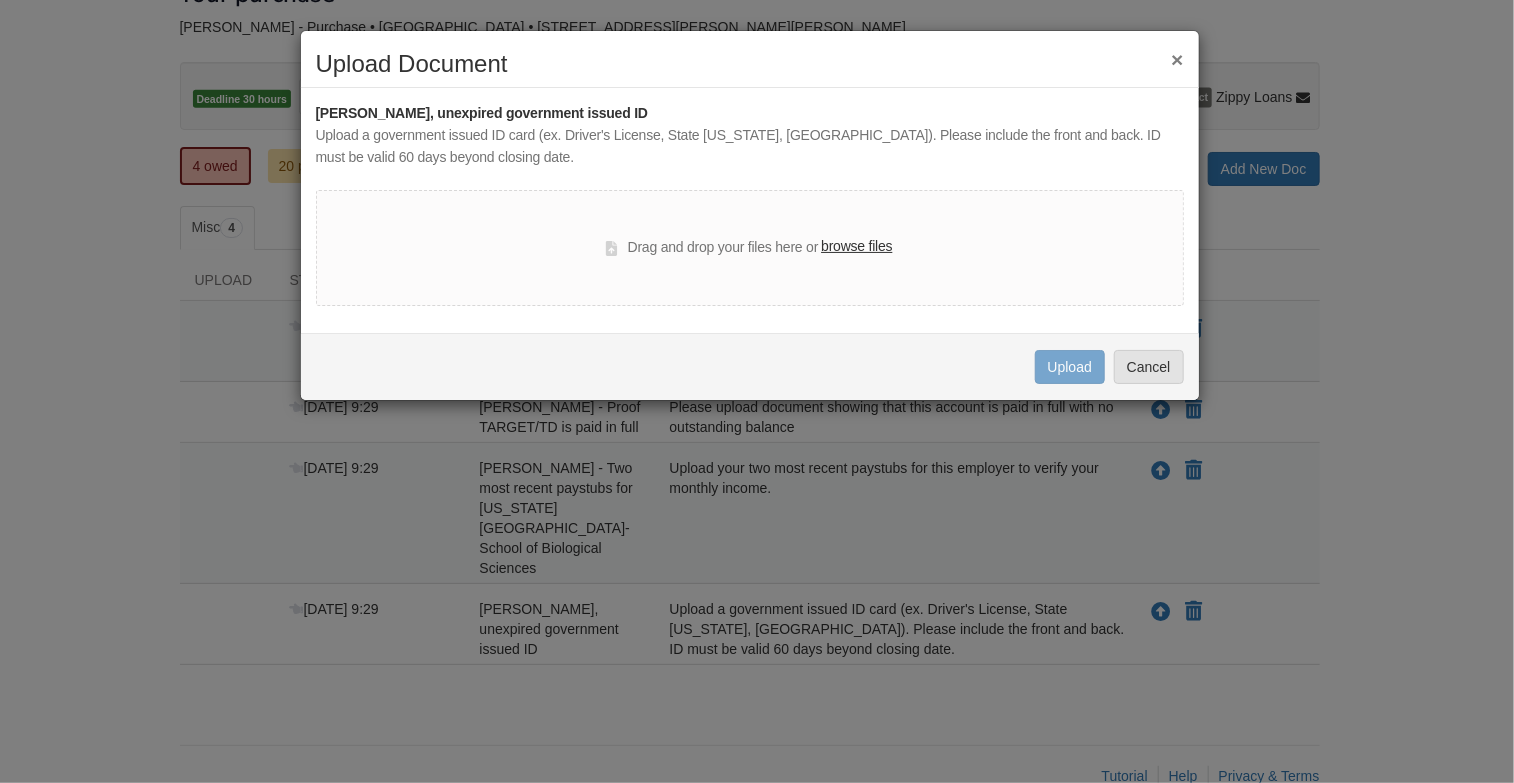click on "browse files" at bounding box center (856, 247) 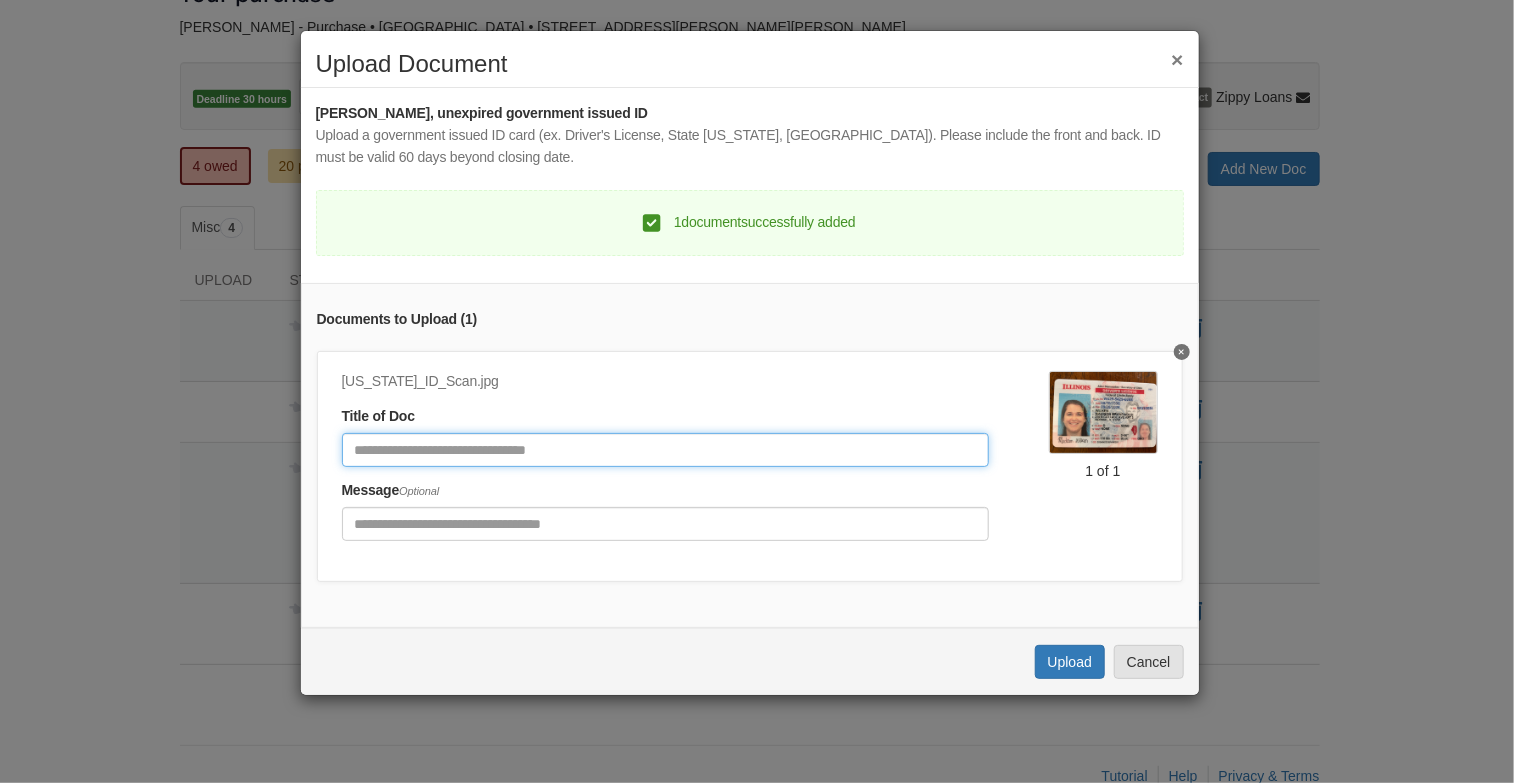 click 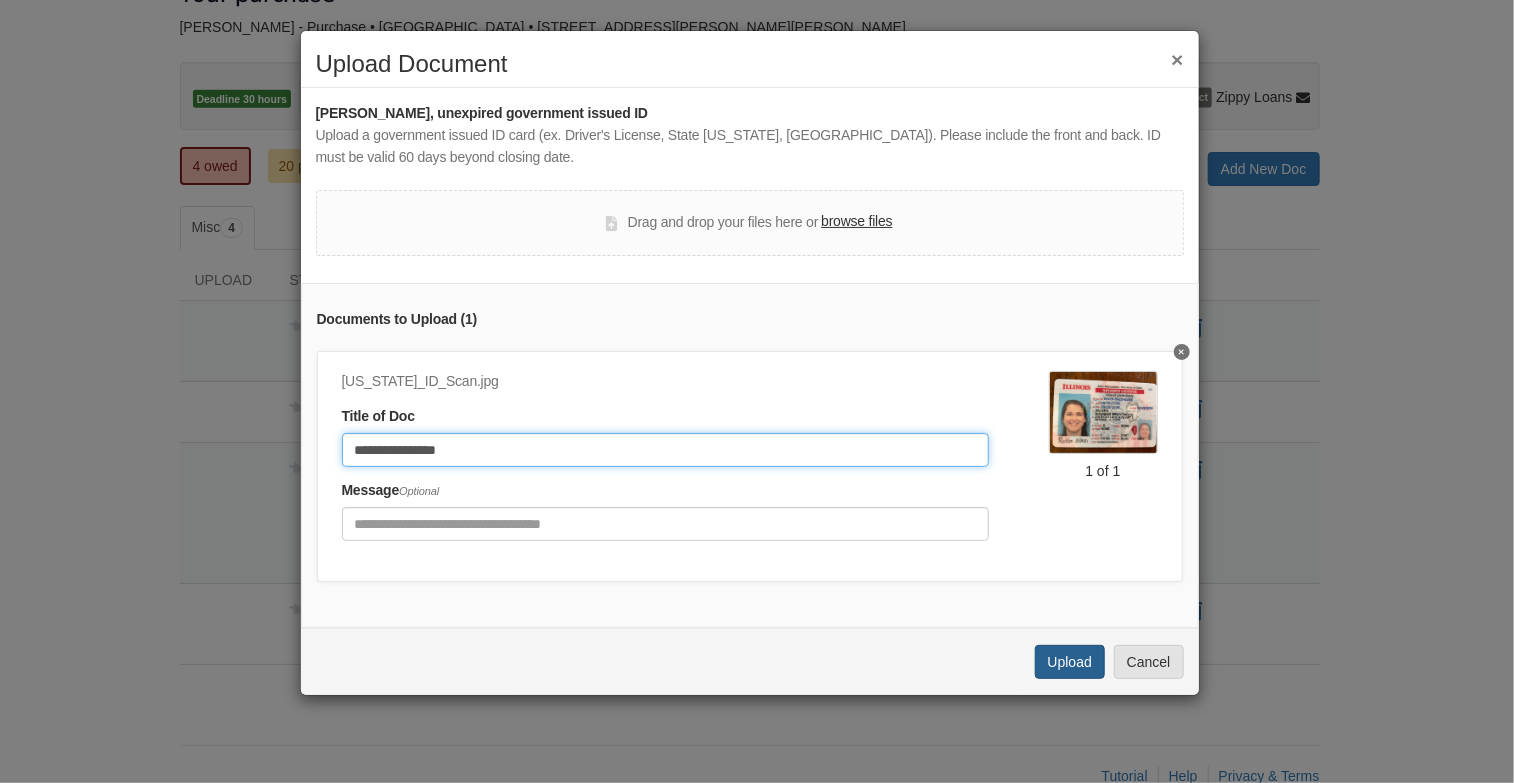 type on "**********" 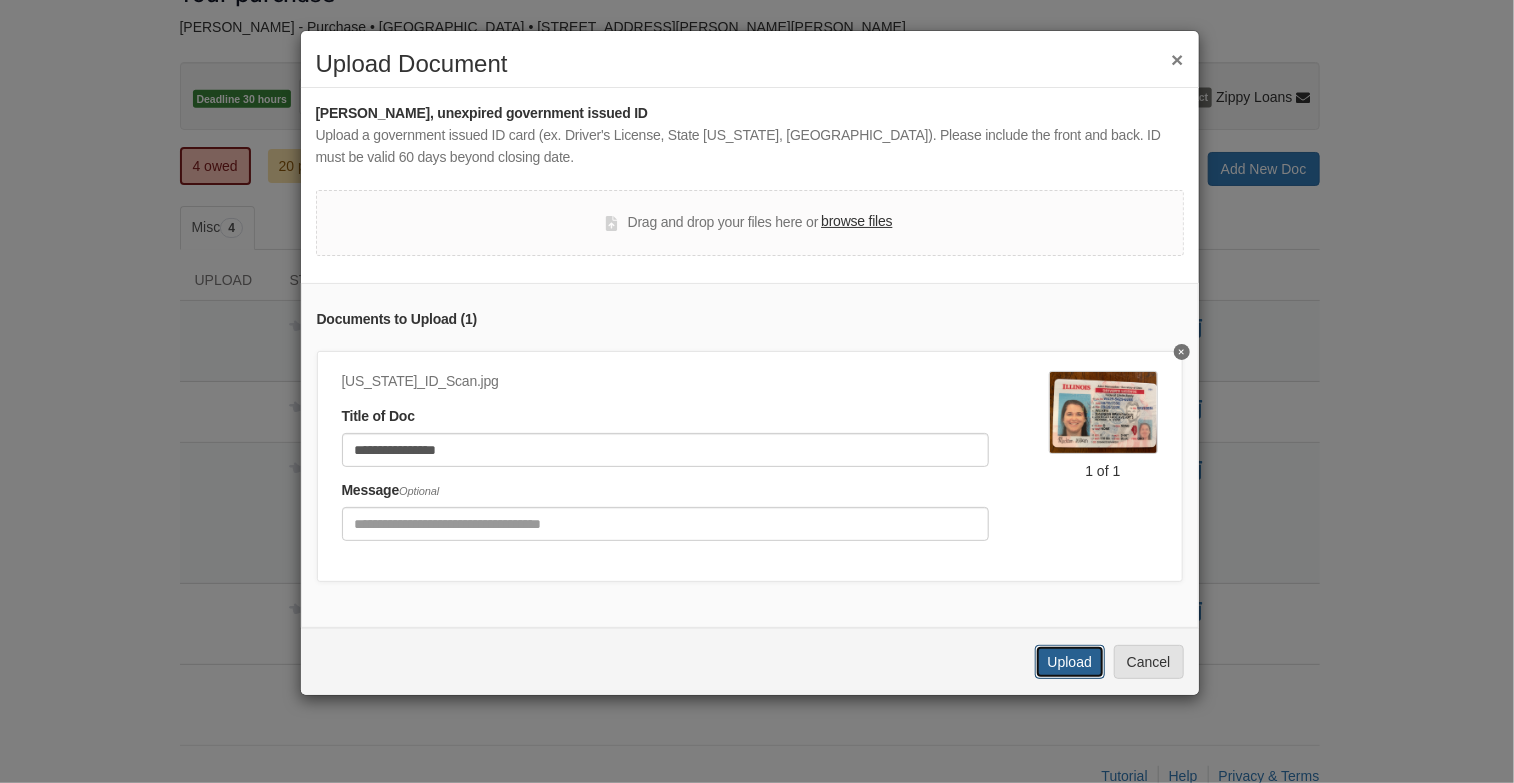 click on "Upload" at bounding box center [1070, 662] 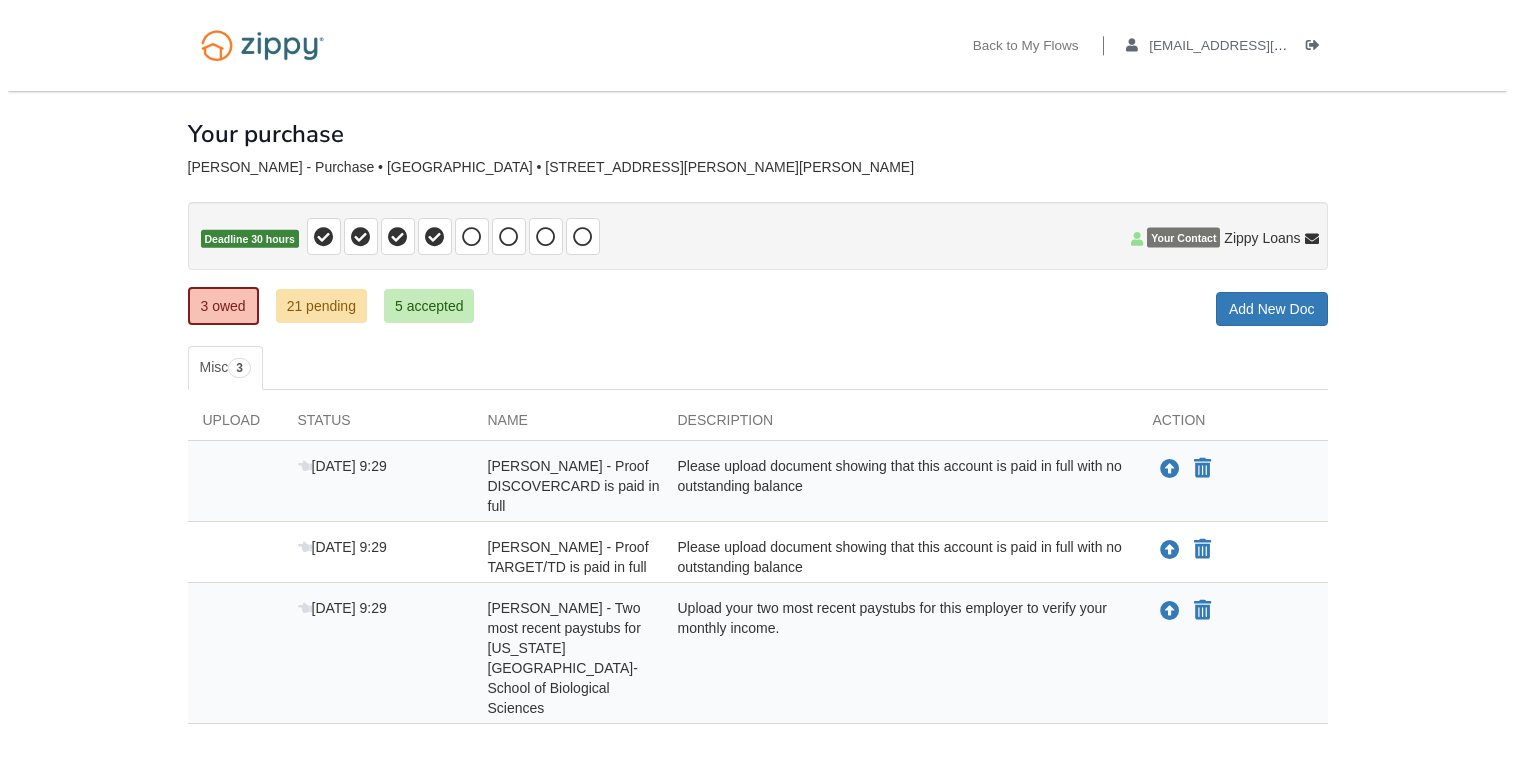 scroll, scrollTop: 60, scrollLeft: 0, axis: vertical 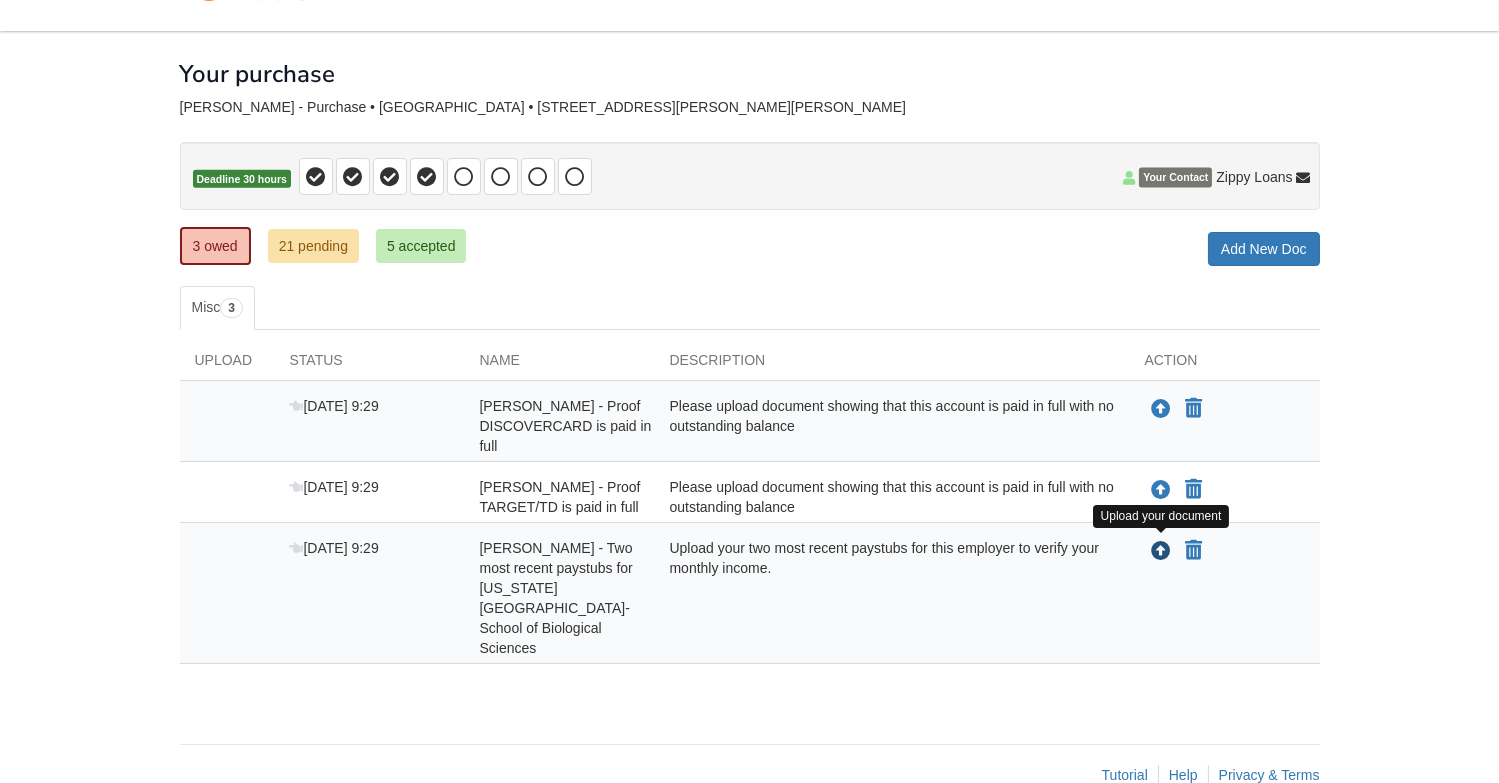 click at bounding box center [1162, 552] 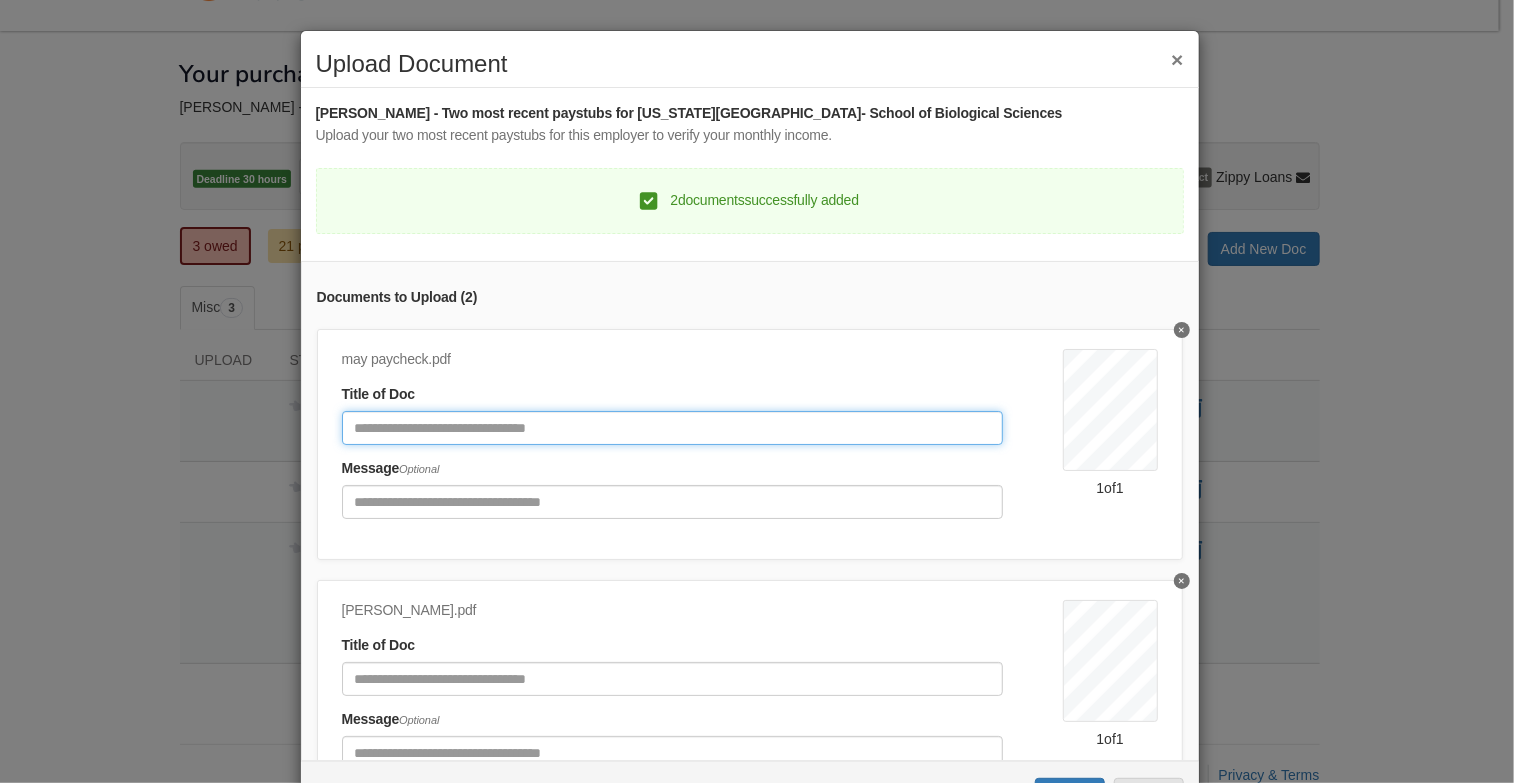 click 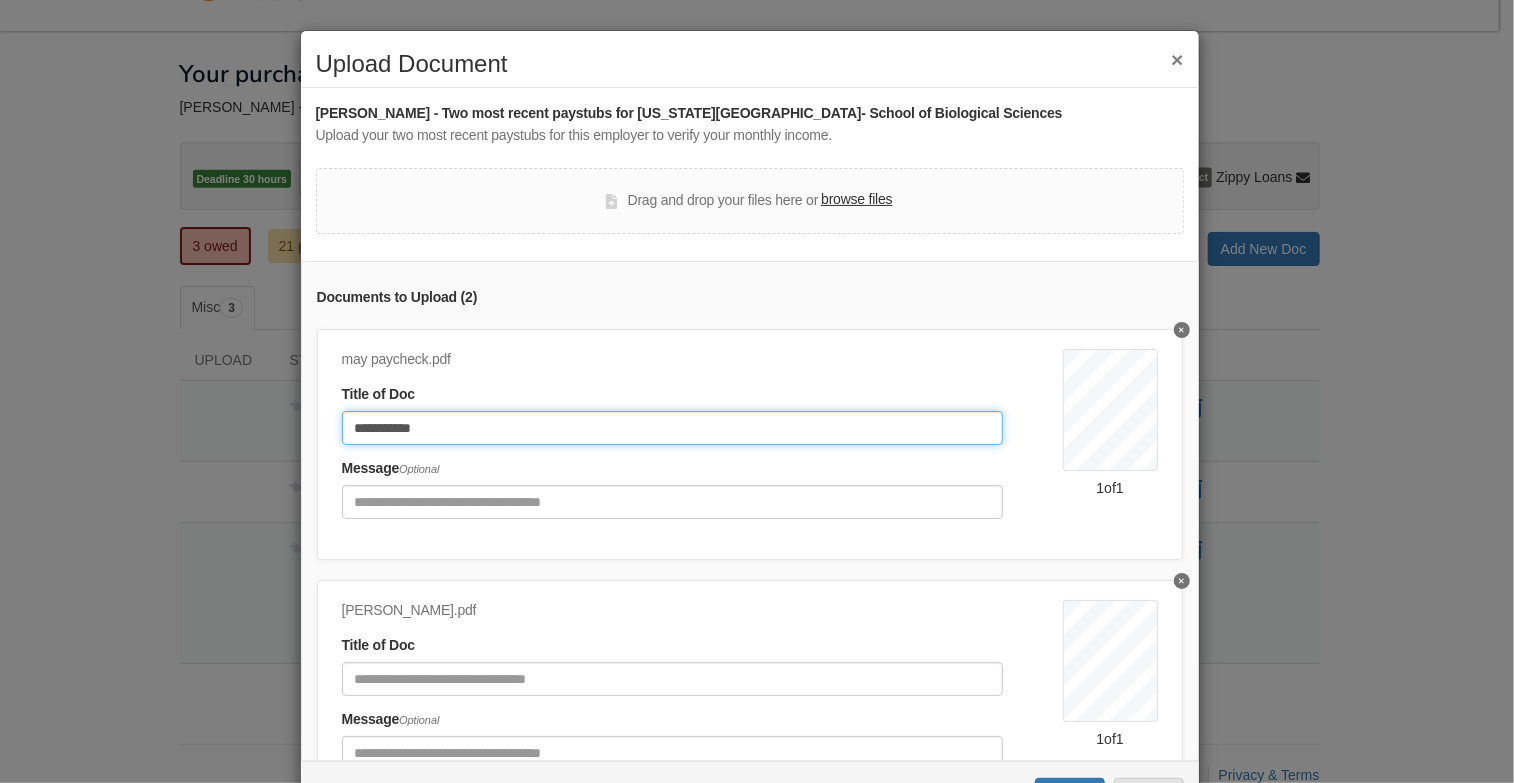 click on "**********" 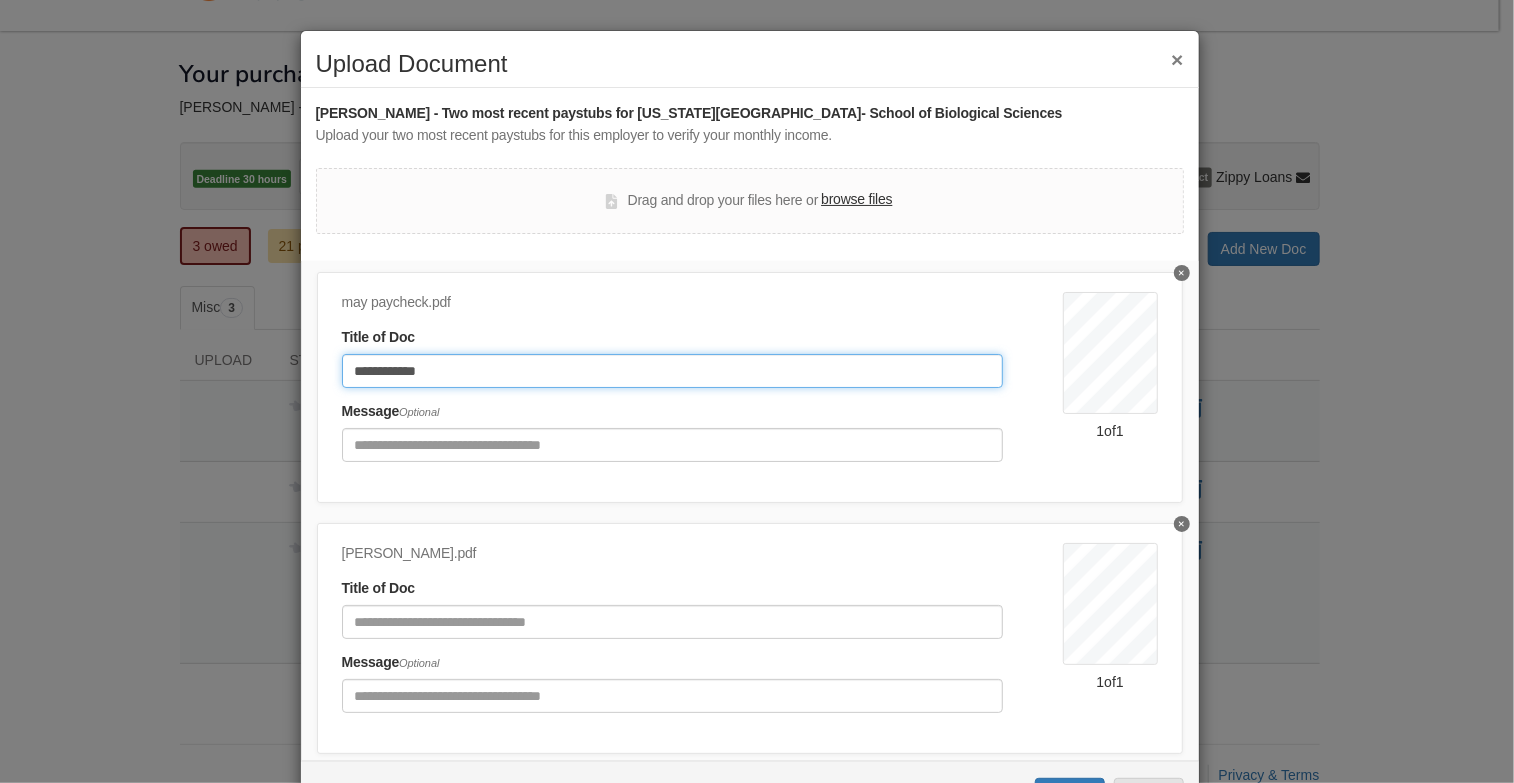 scroll, scrollTop: 110, scrollLeft: 0, axis: vertical 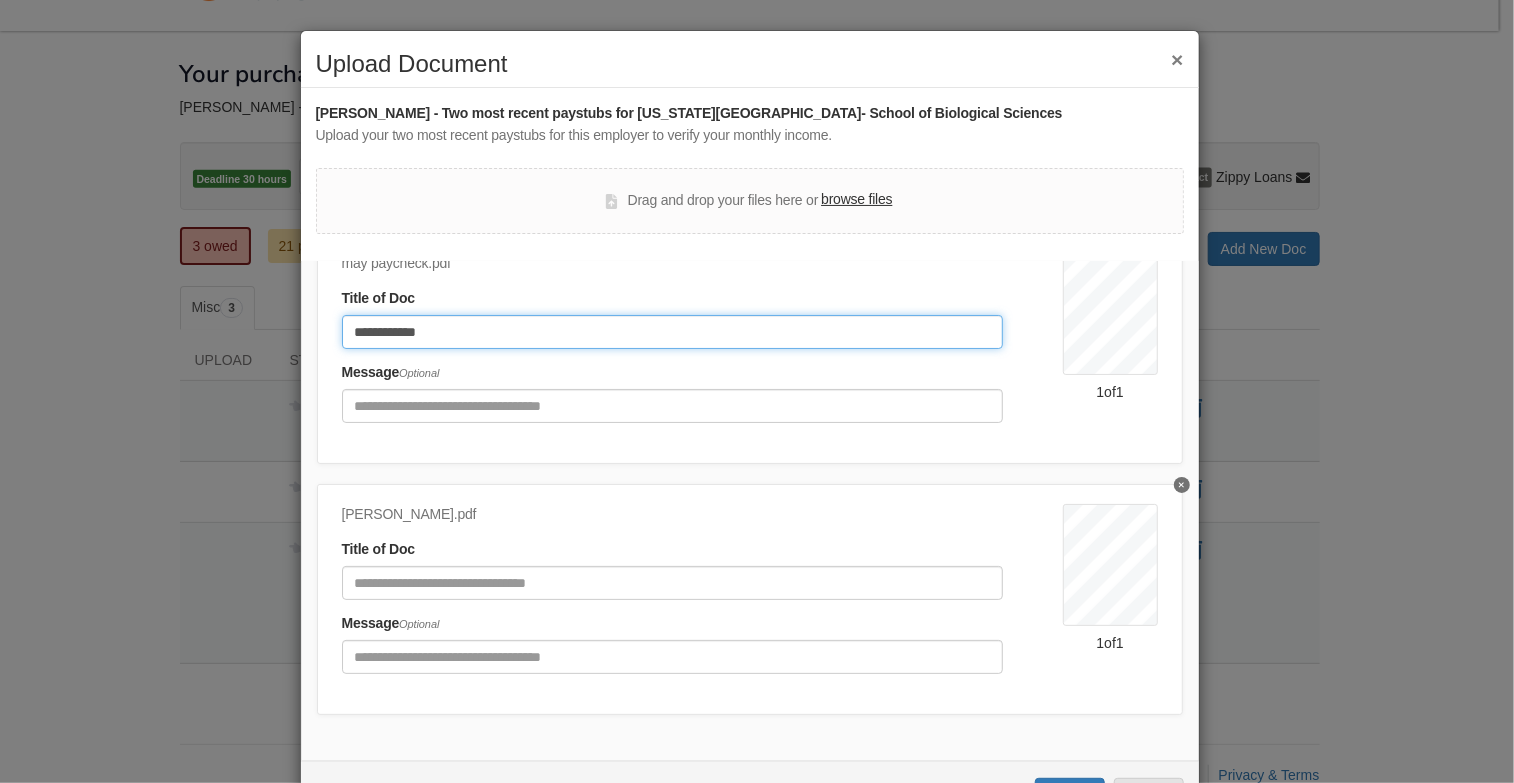 type on "**********" 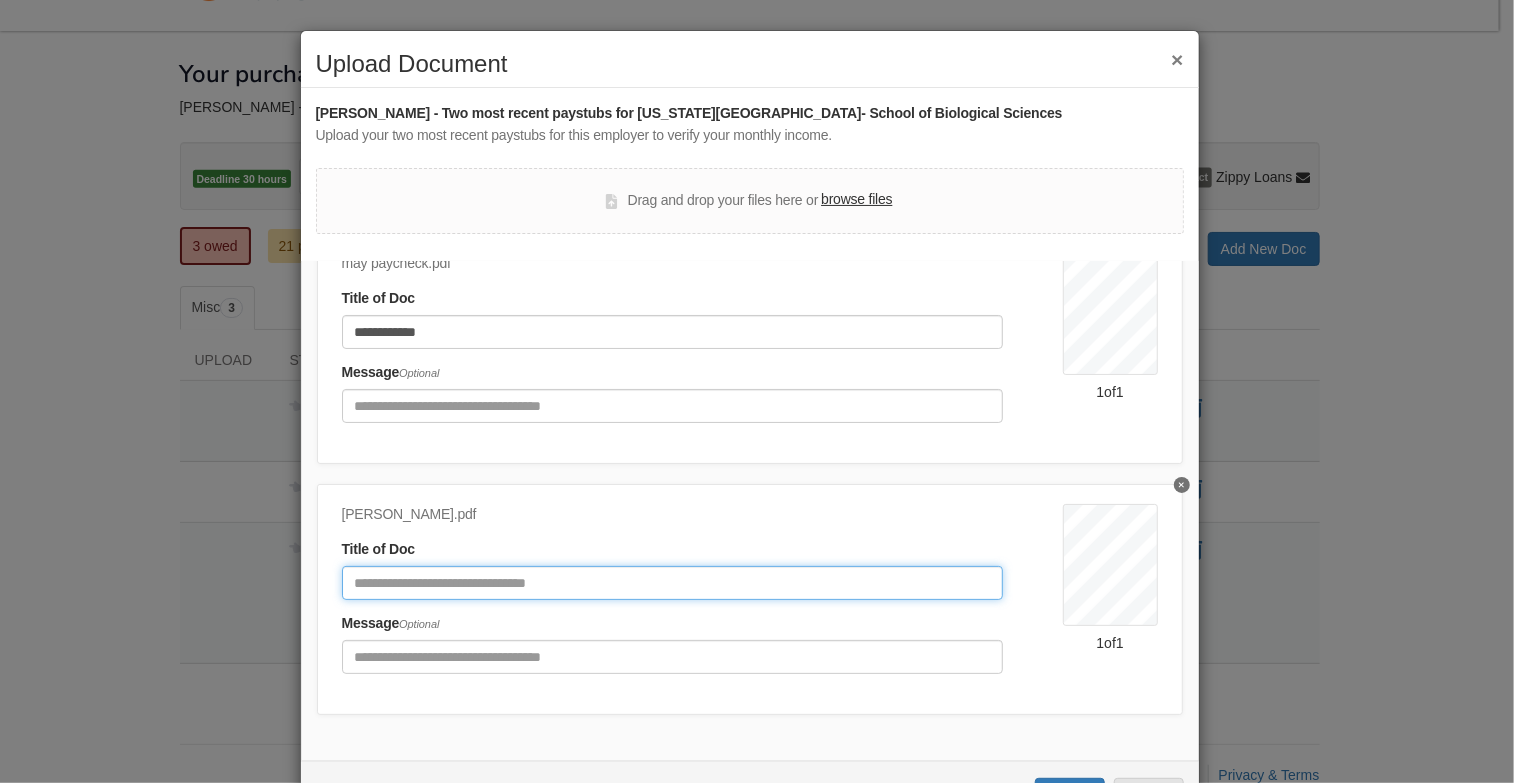 click 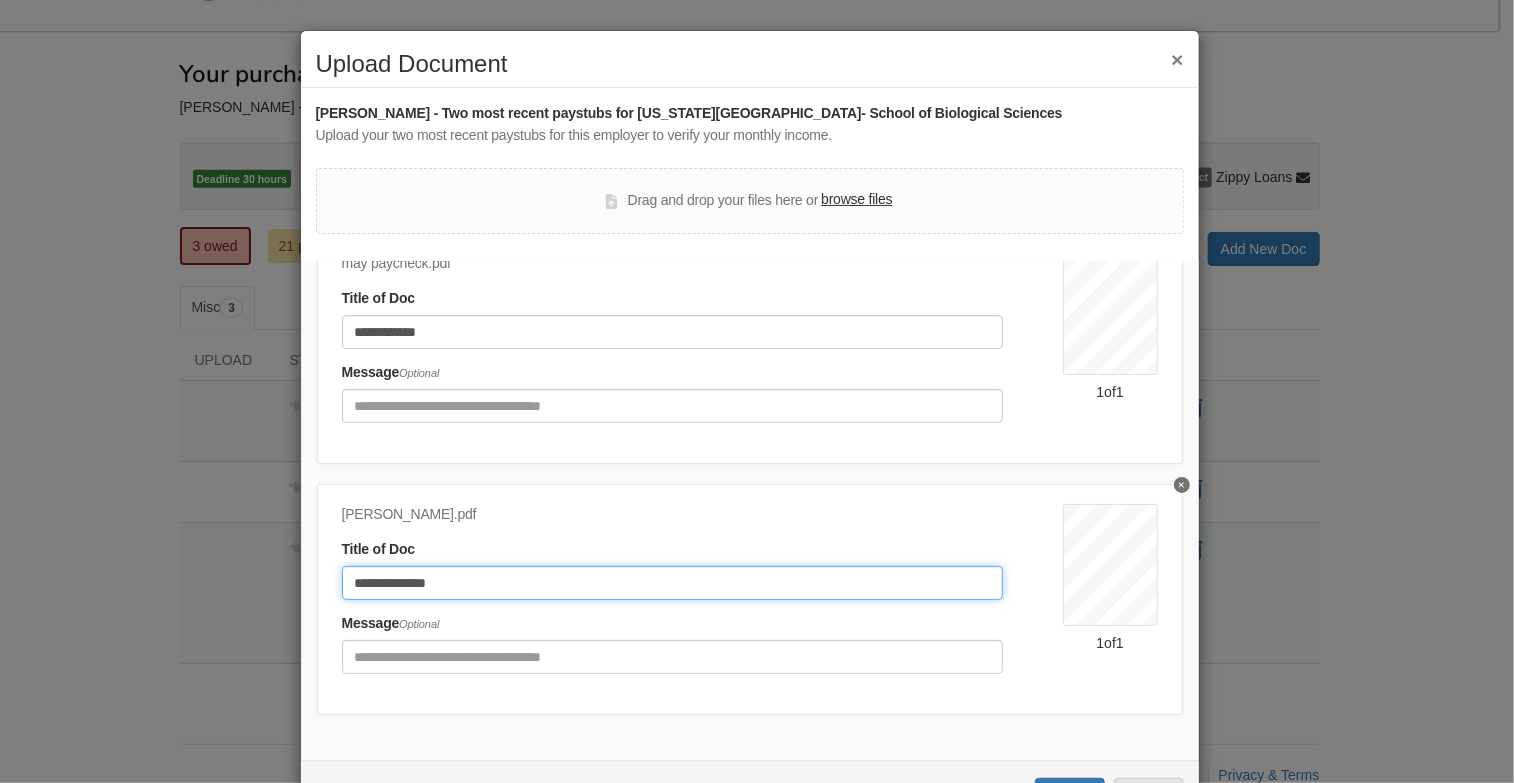 click on "**********" 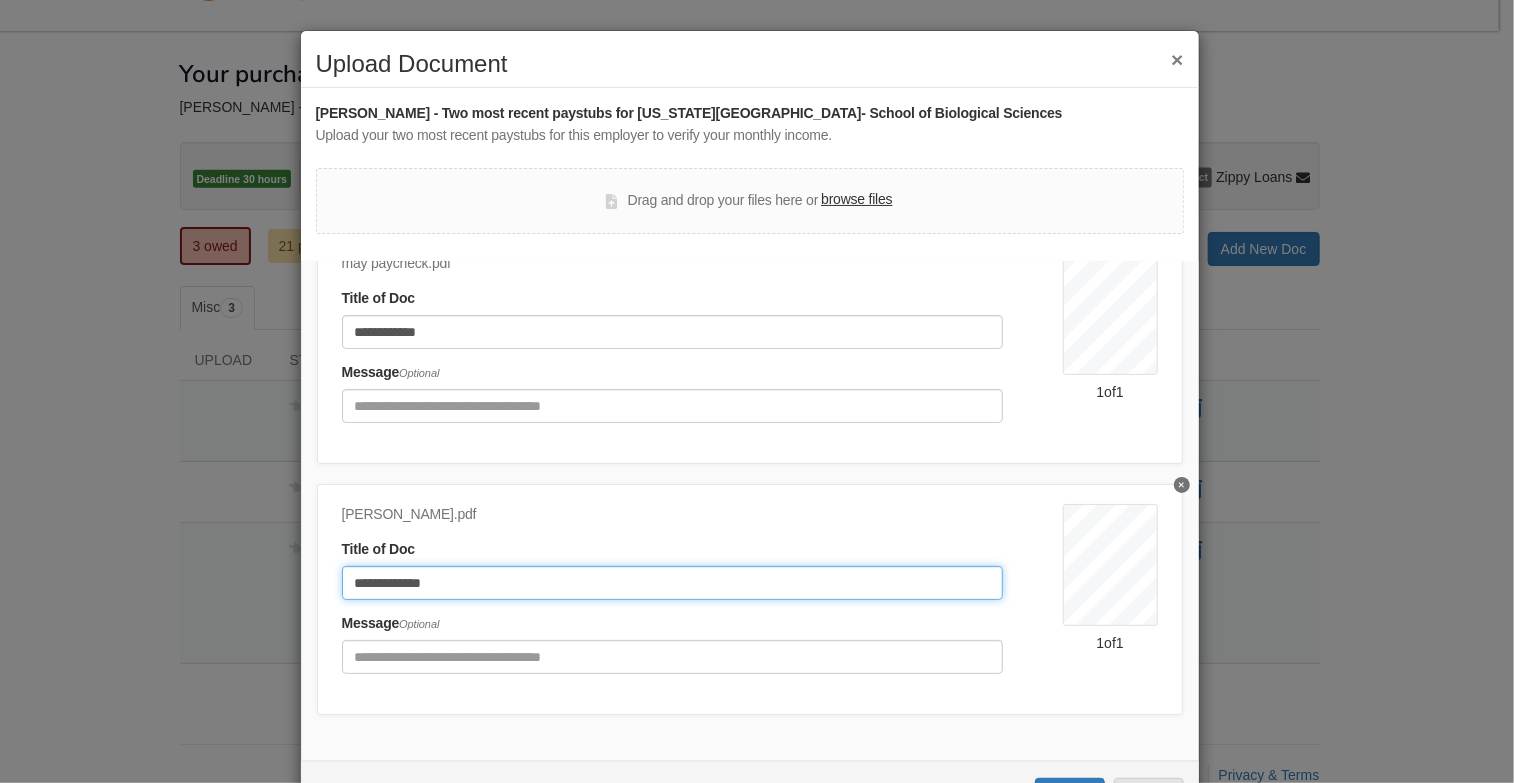 scroll, scrollTop: 75, scrollLeft: 0, axis: vertical 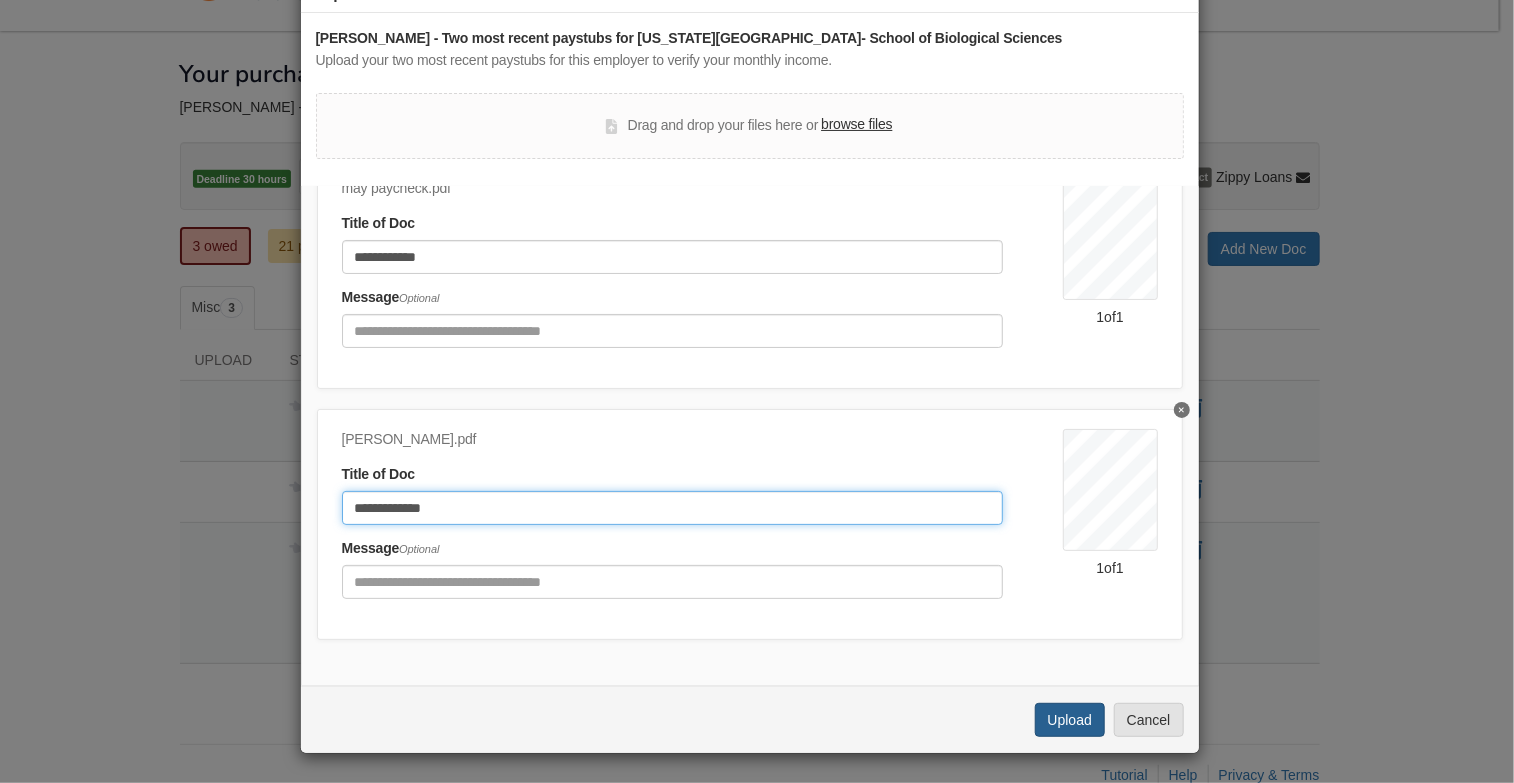 type on "**********" 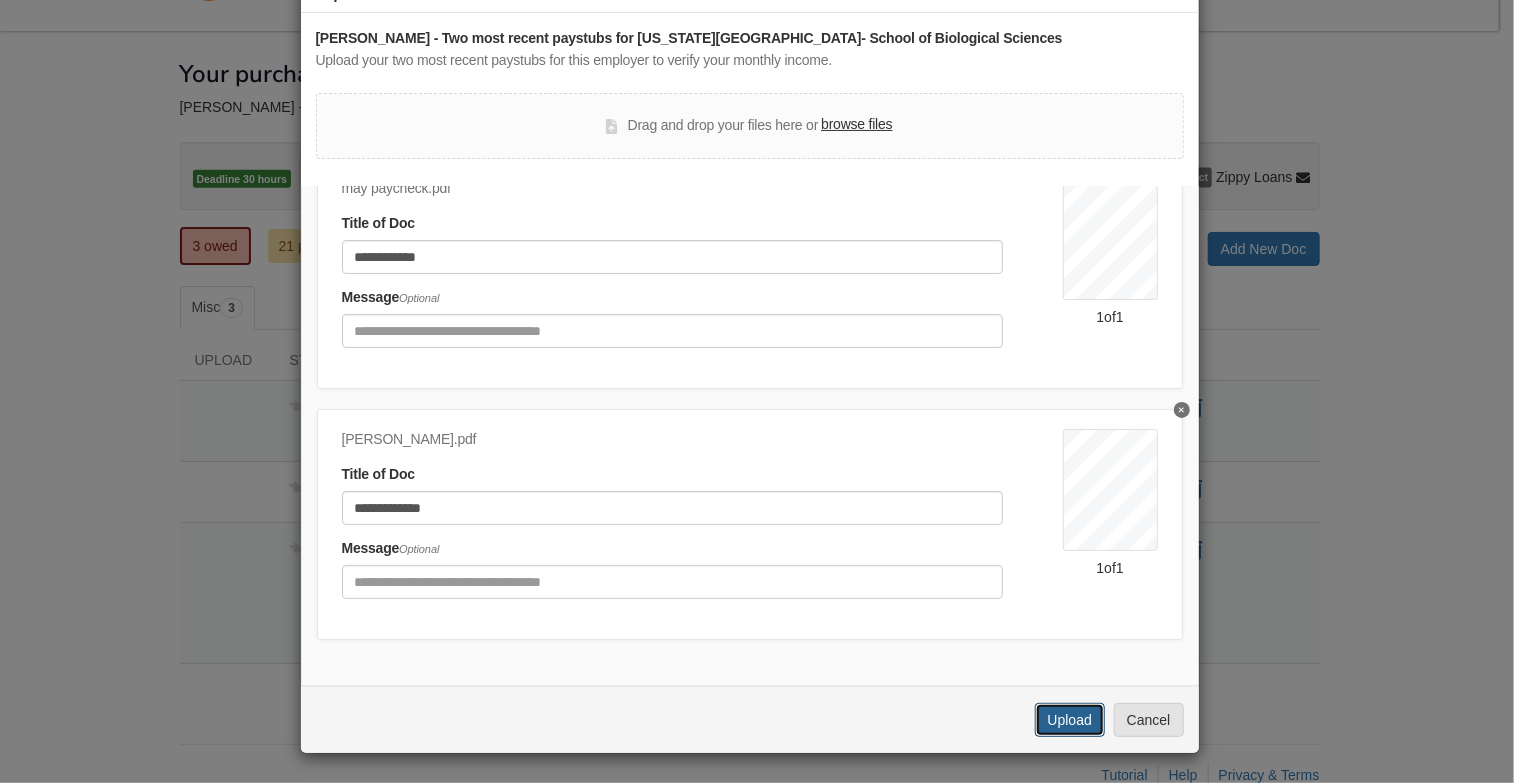 click on "Upload" at bounding box center (1070, 720) 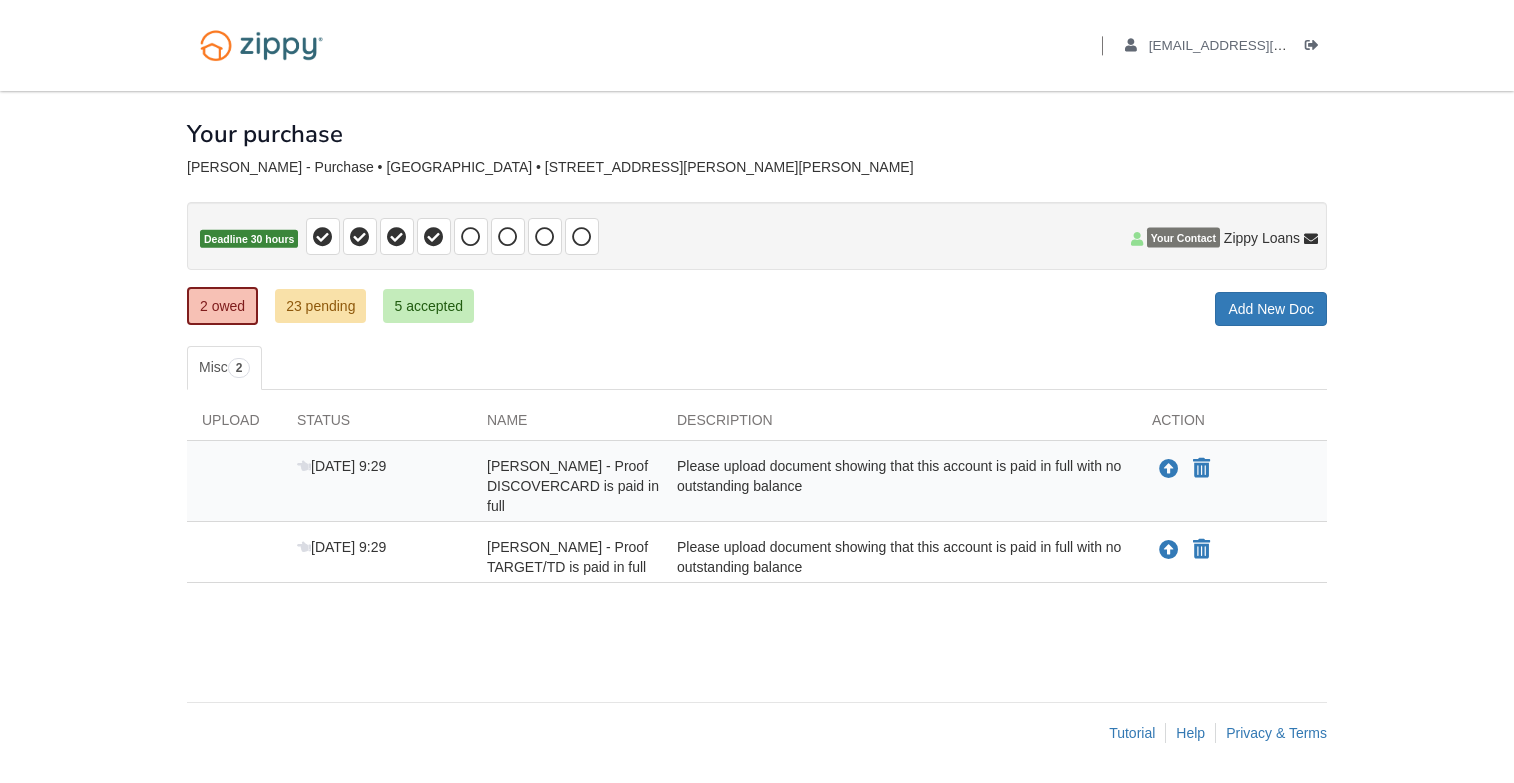 scroll, scrollTop: 0, scrollLeft: 0, axis: both 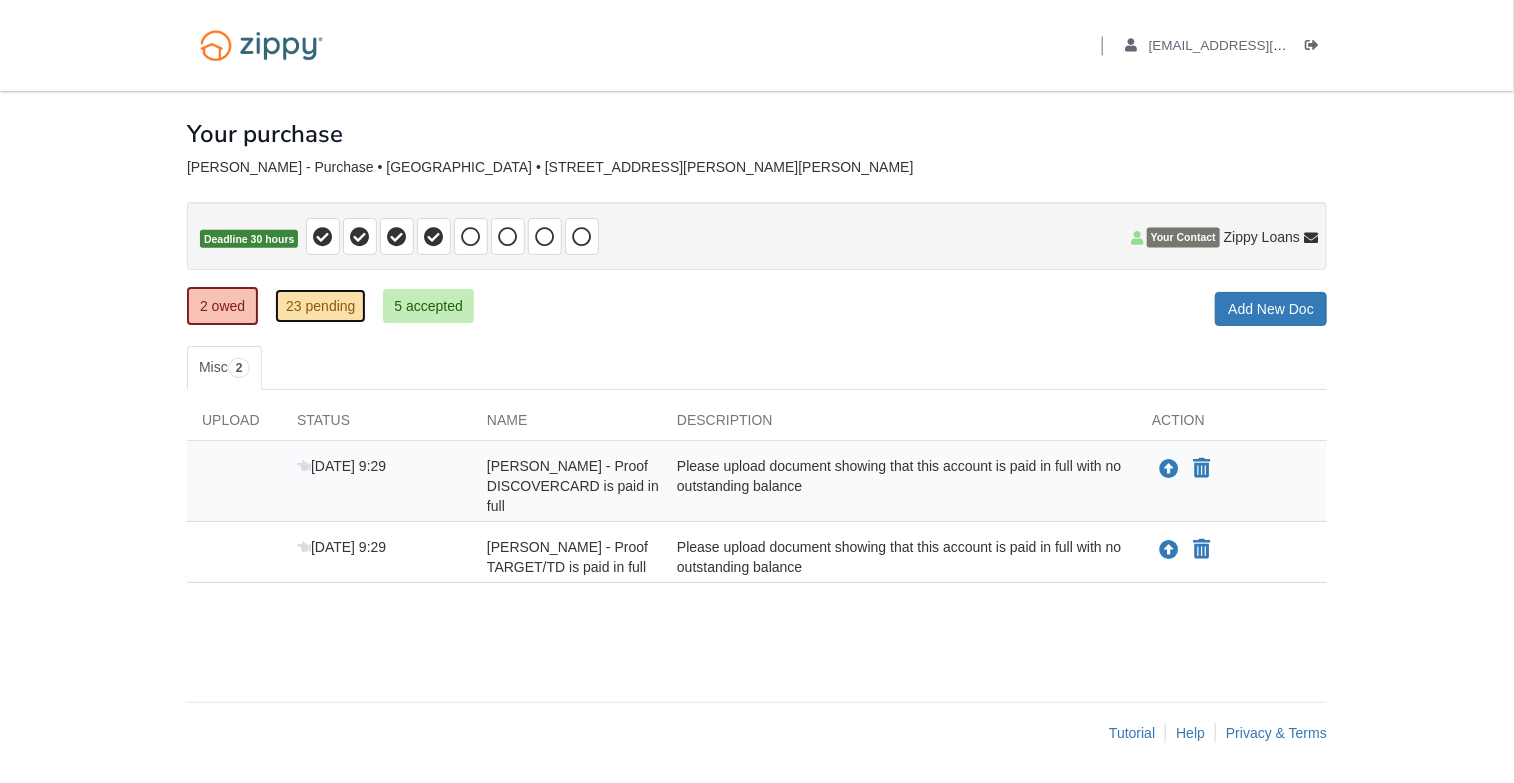 click on "23 pending" at bounding box center [320, 306] 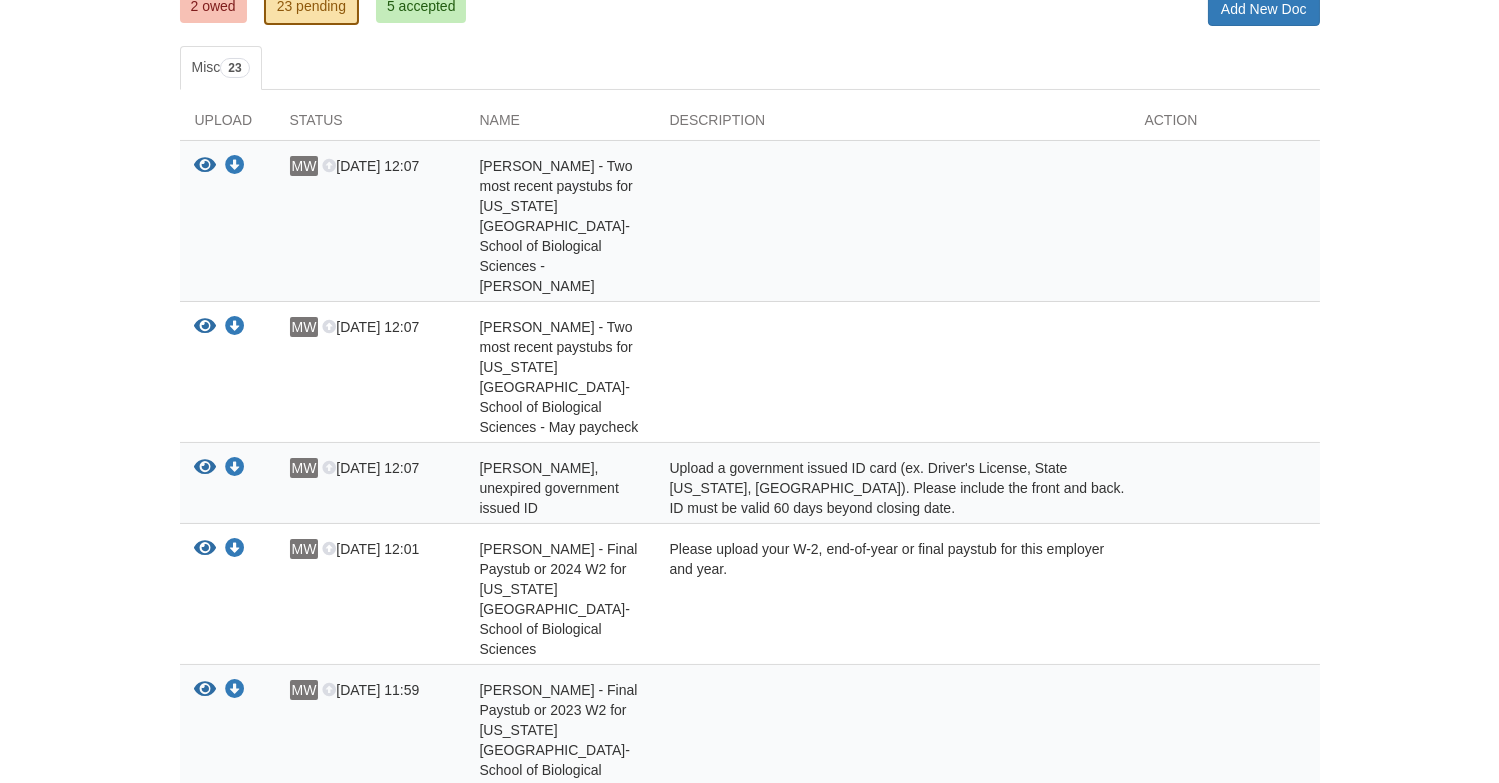 scroll, scrollTop: 0, scrollLeft: 0, axis: both 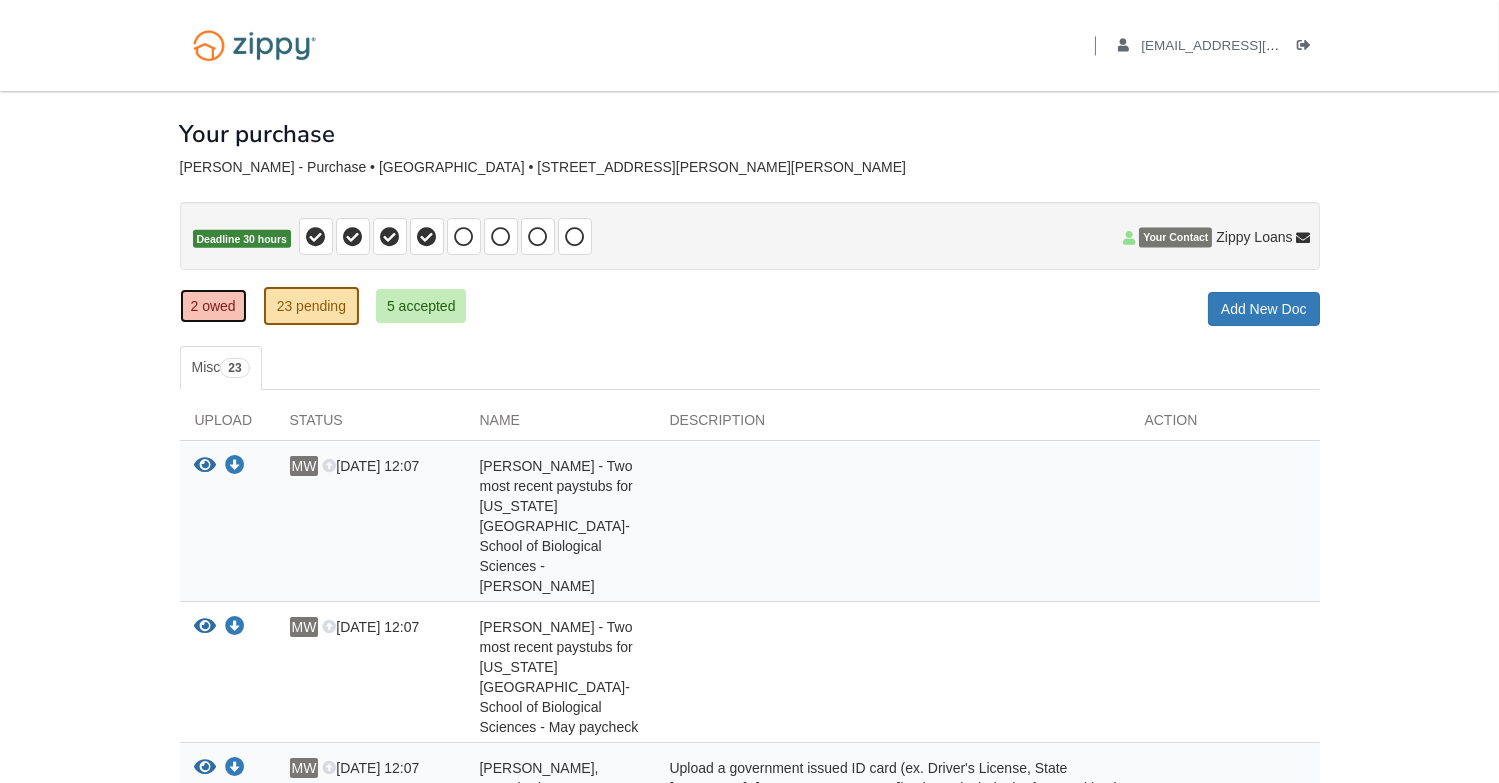 click on "2 owed" at bounding box center (213, 306) 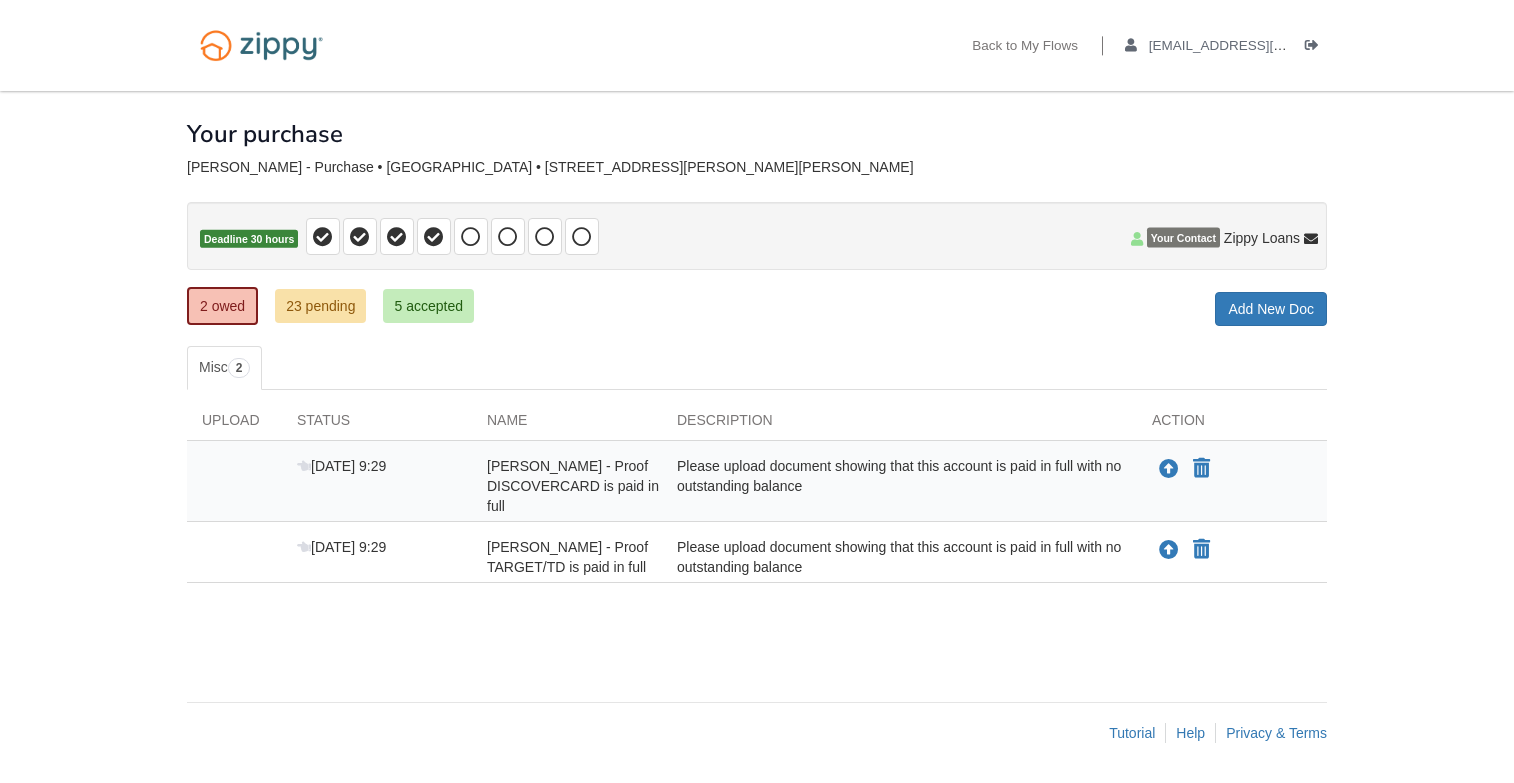 scroll, scrollTop: 0, scrollLeft: 0, axis: both 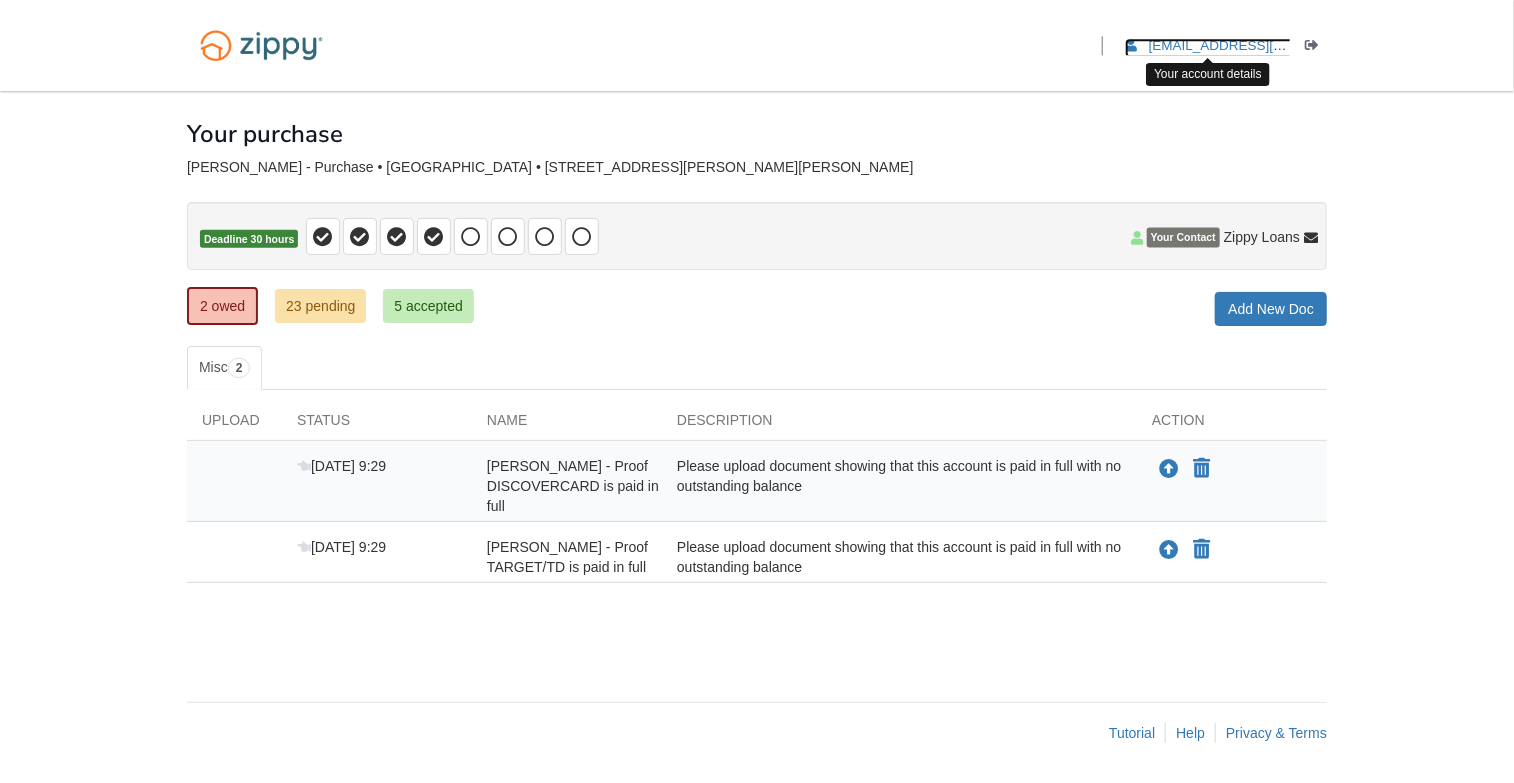 click on "[EMAIL_ADDRESS][PERSON_NAME][DOMAIN_NAME]" at bounding box center (1319, 45) 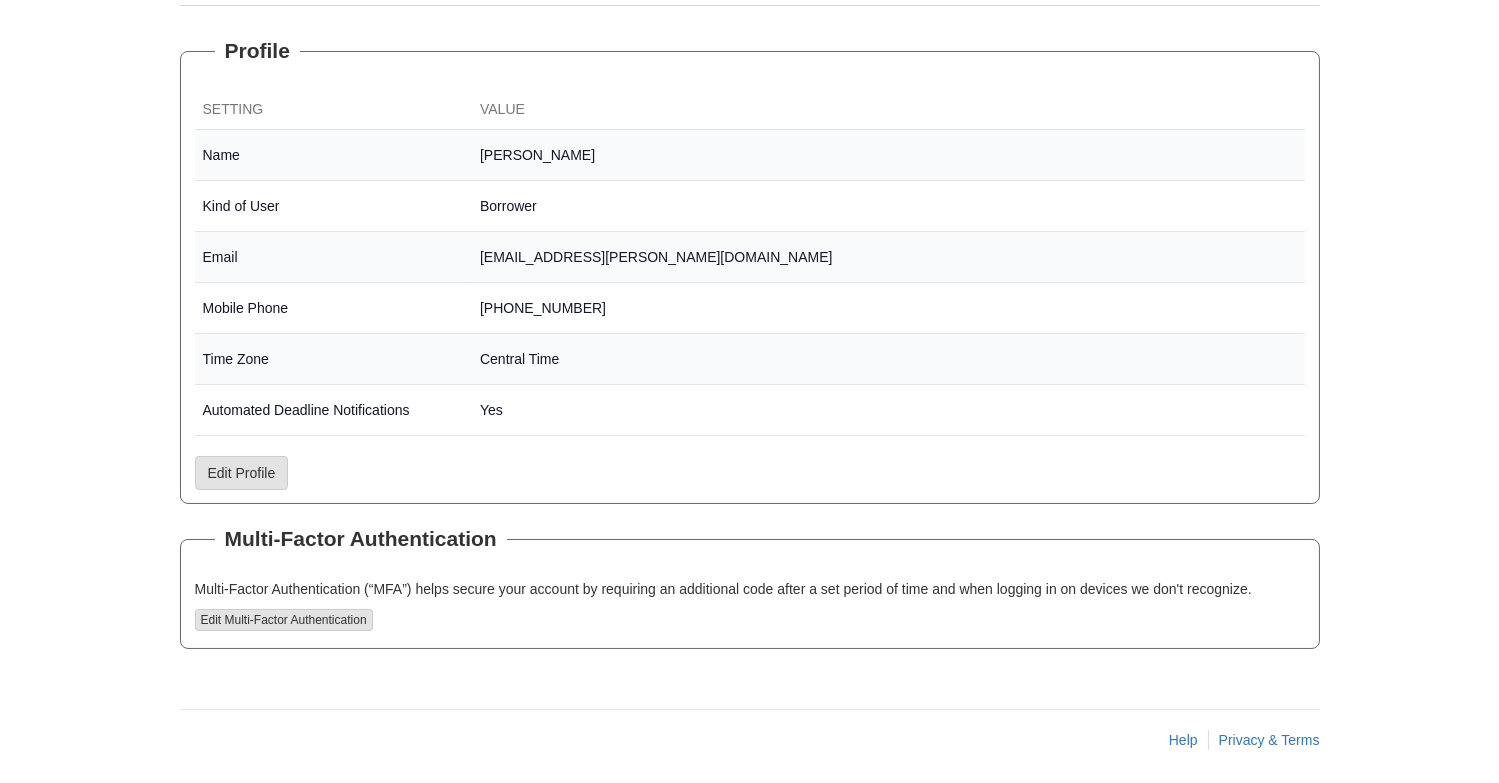 scroll, scrollTop: 205, scrollLeft: 0, axis: vertical 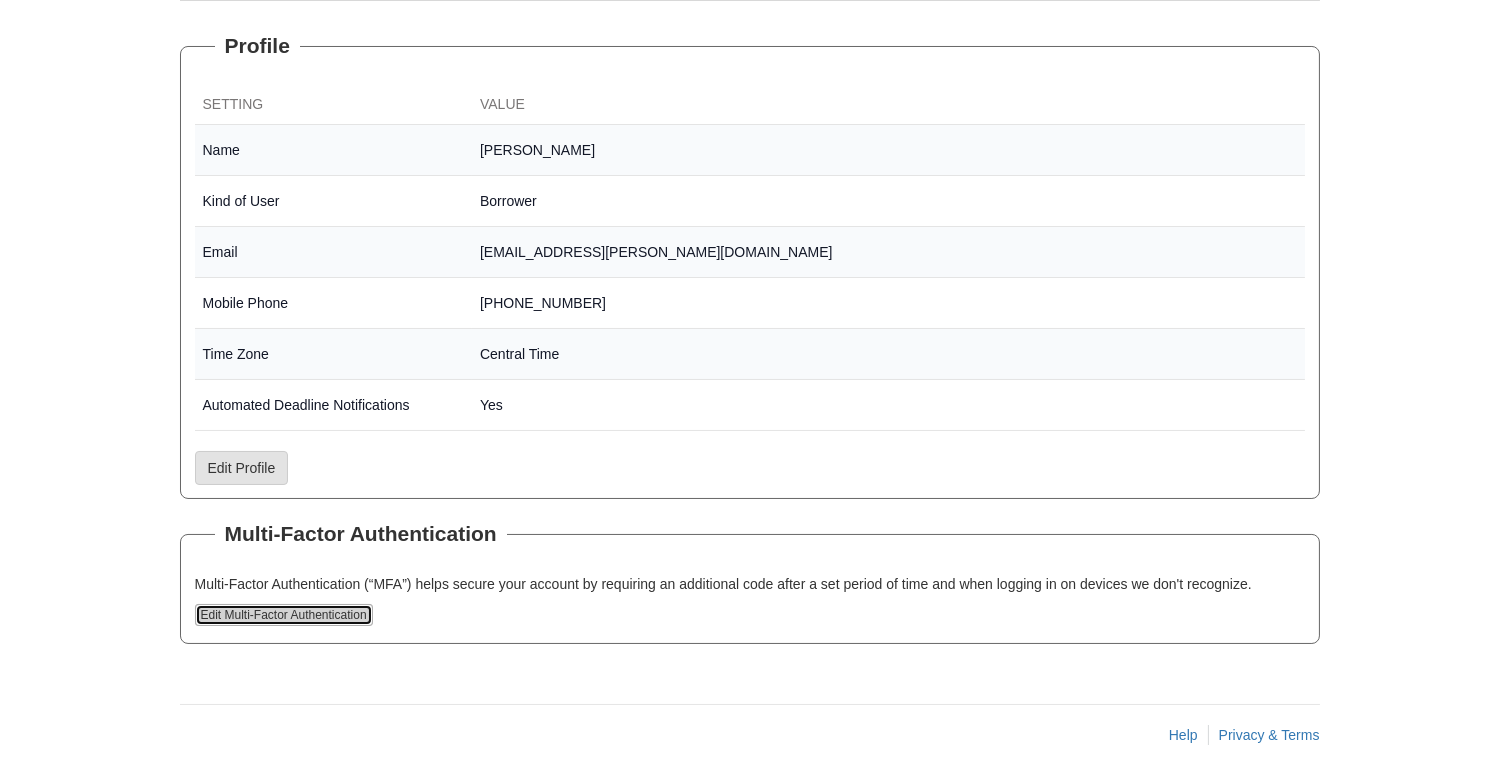 click on "Edit Multi-Factor Authentication" at bounding box center (284, 615) 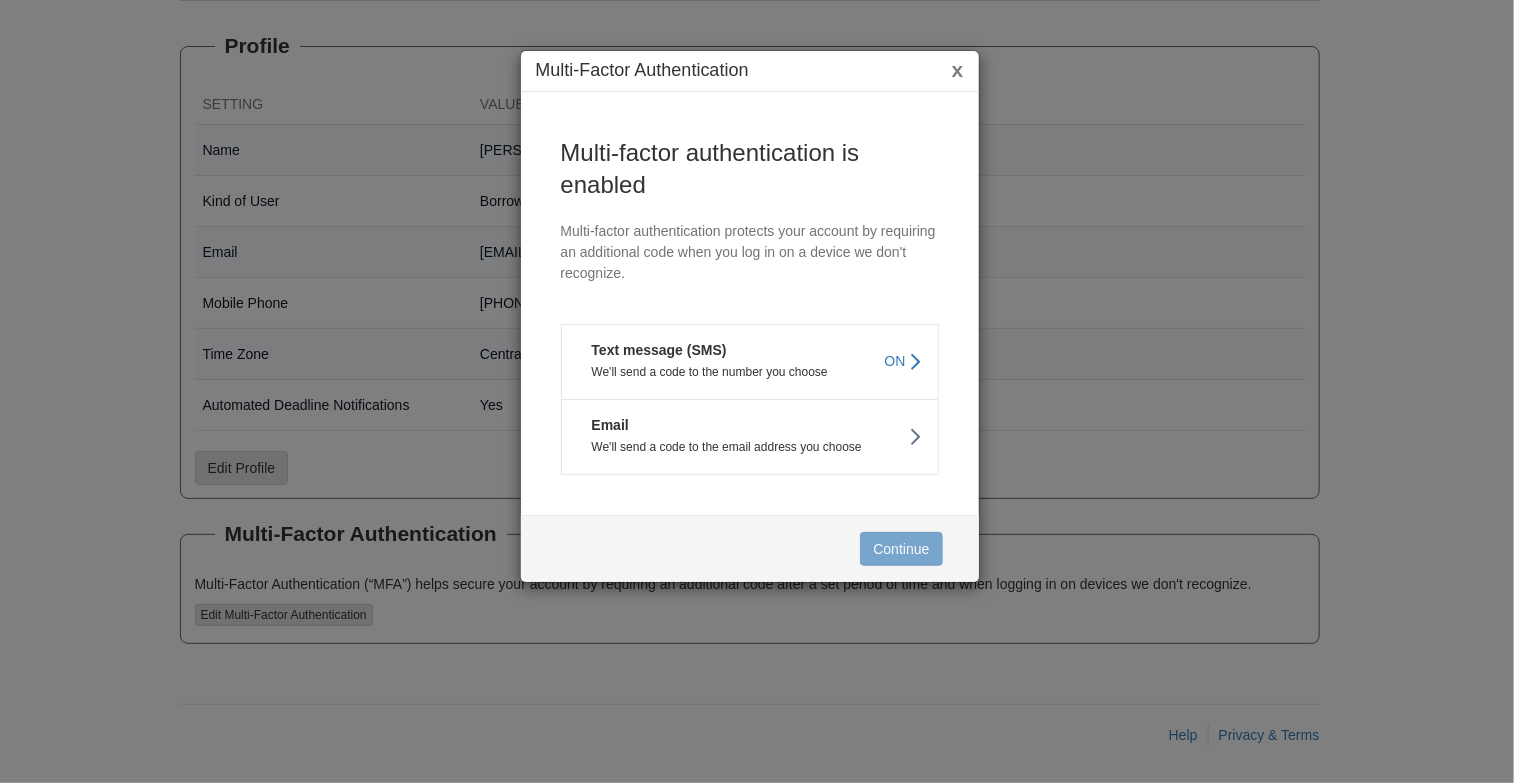 click on "x" at bounding box center (958, 69) 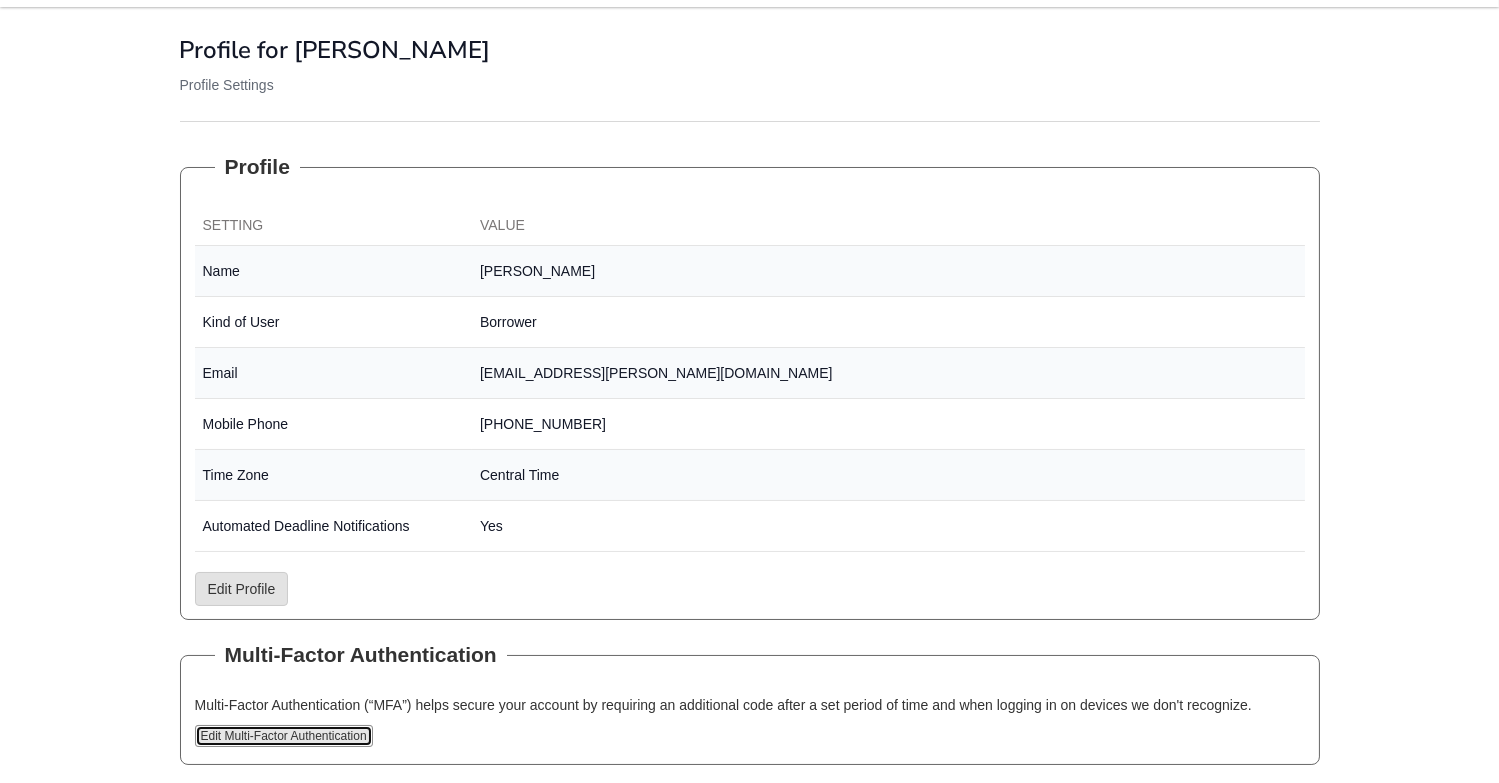 scroll, scrollTop: 0, scrollLeft: 0, axis: both 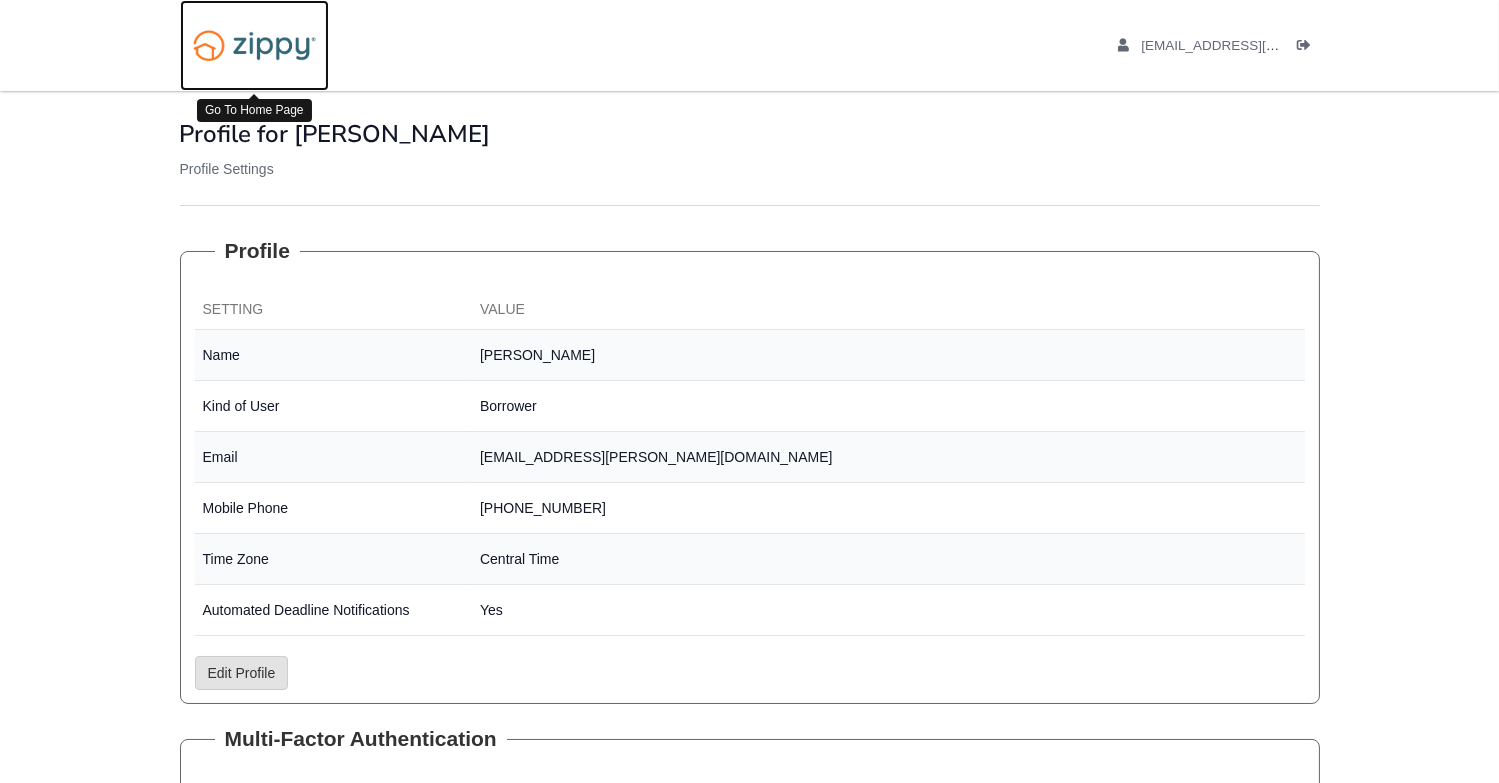 click at bounding box center [254, 45] 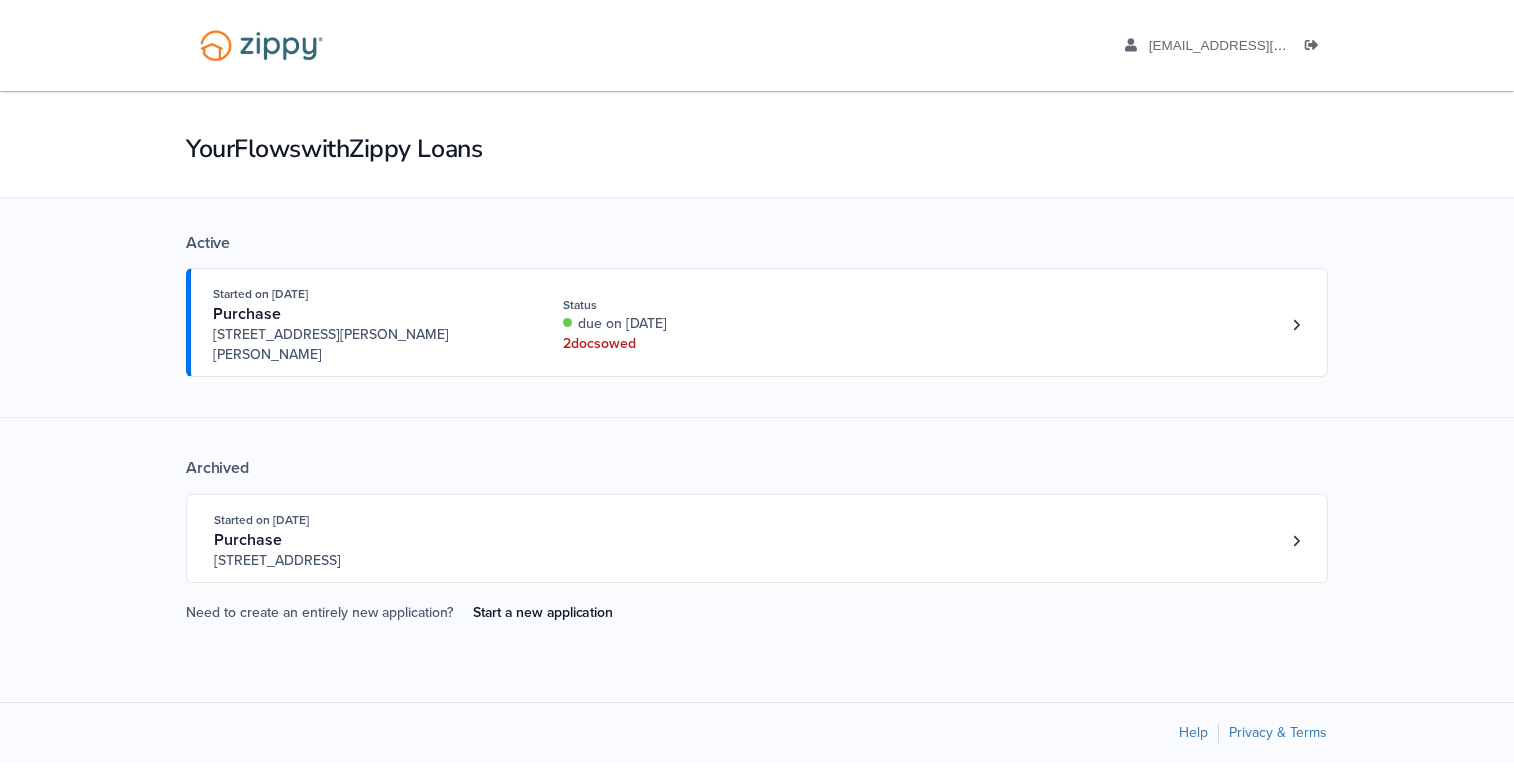 scroll, scrollTop: 0, scrollLeft: 0, axis: both 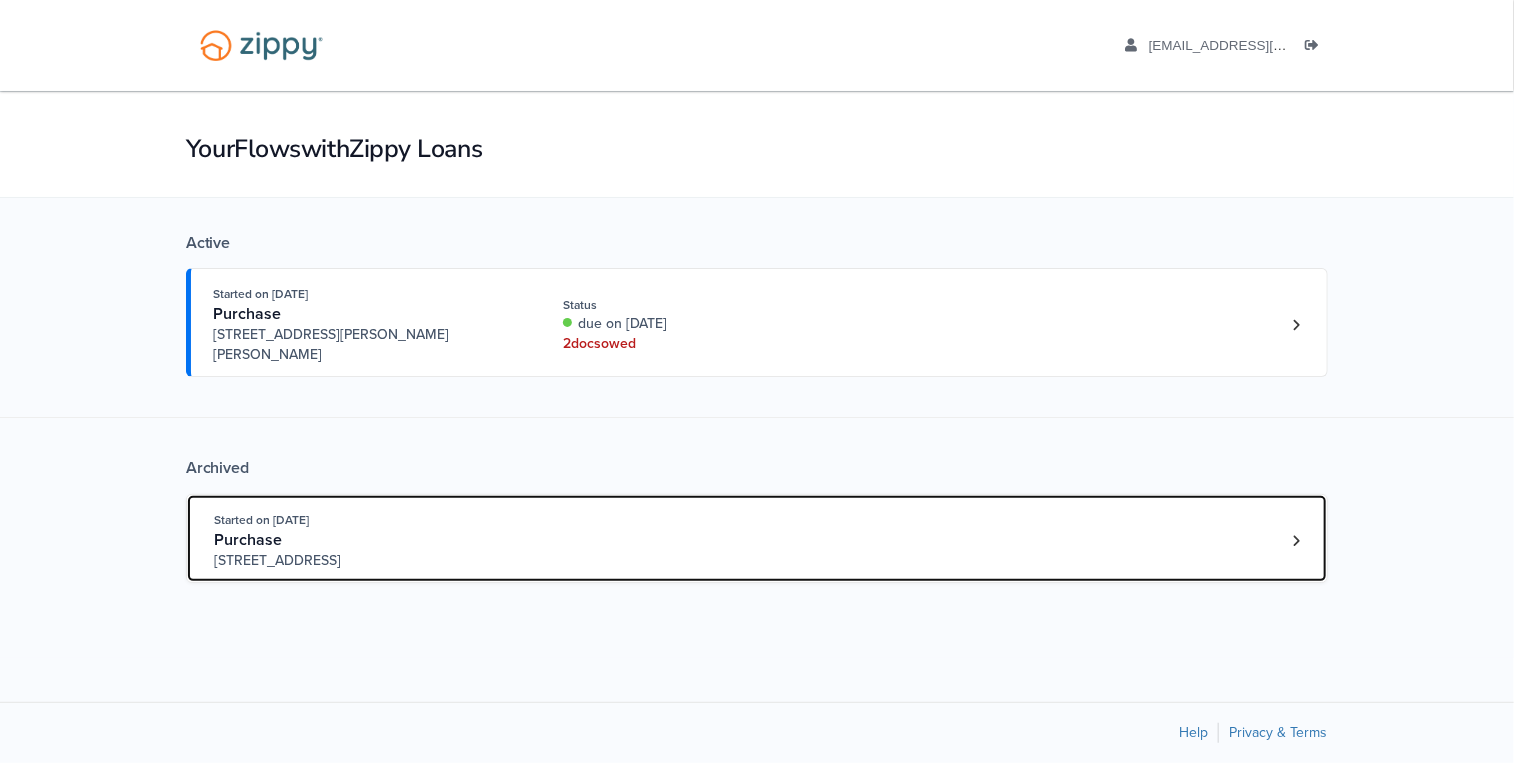 click on "104 Greenwood Ave., Bloomington, IL, 61704" at bounding box center (366, 561) 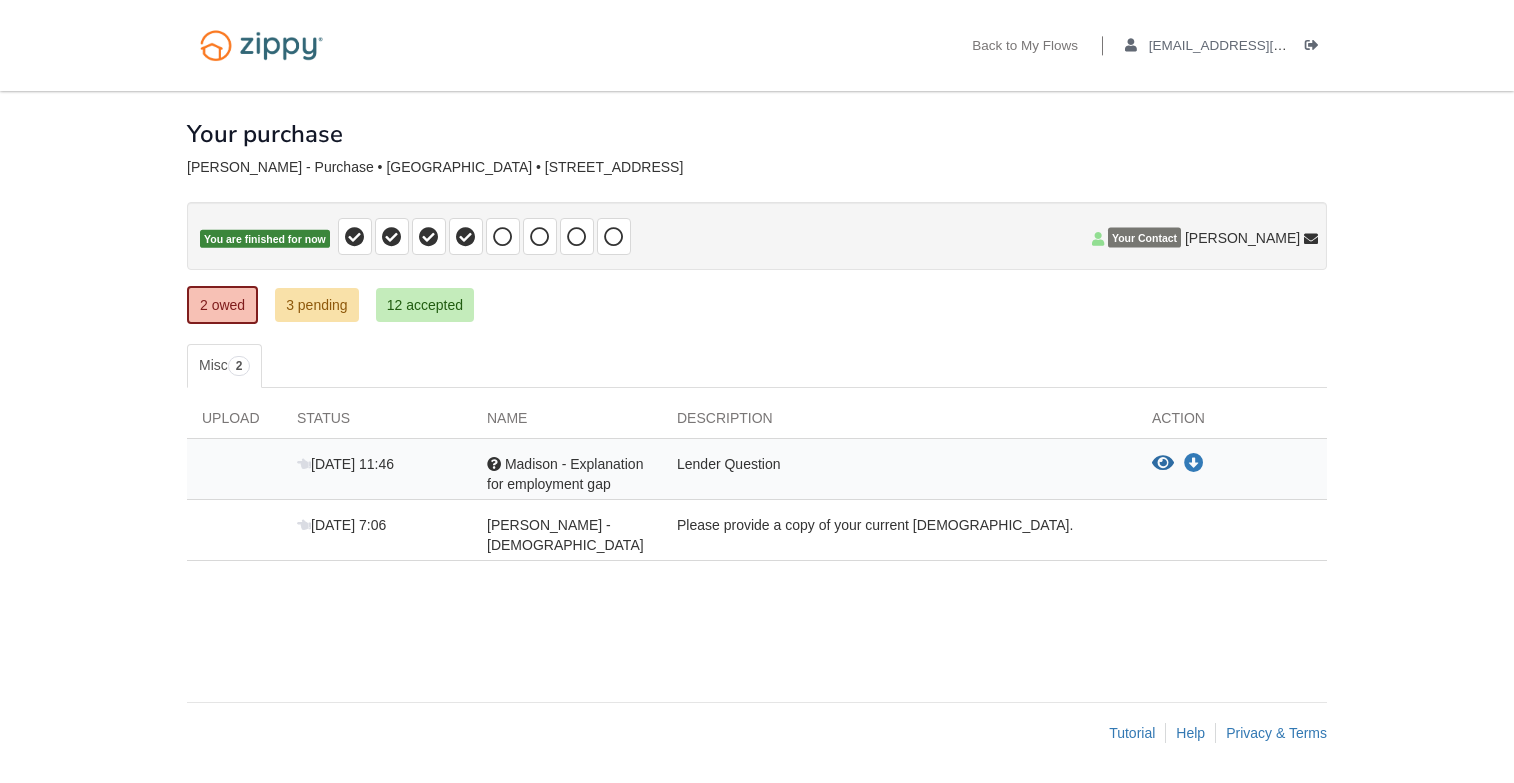 scroll, scrollTop: 0, scrollLeft: 0, axis: both 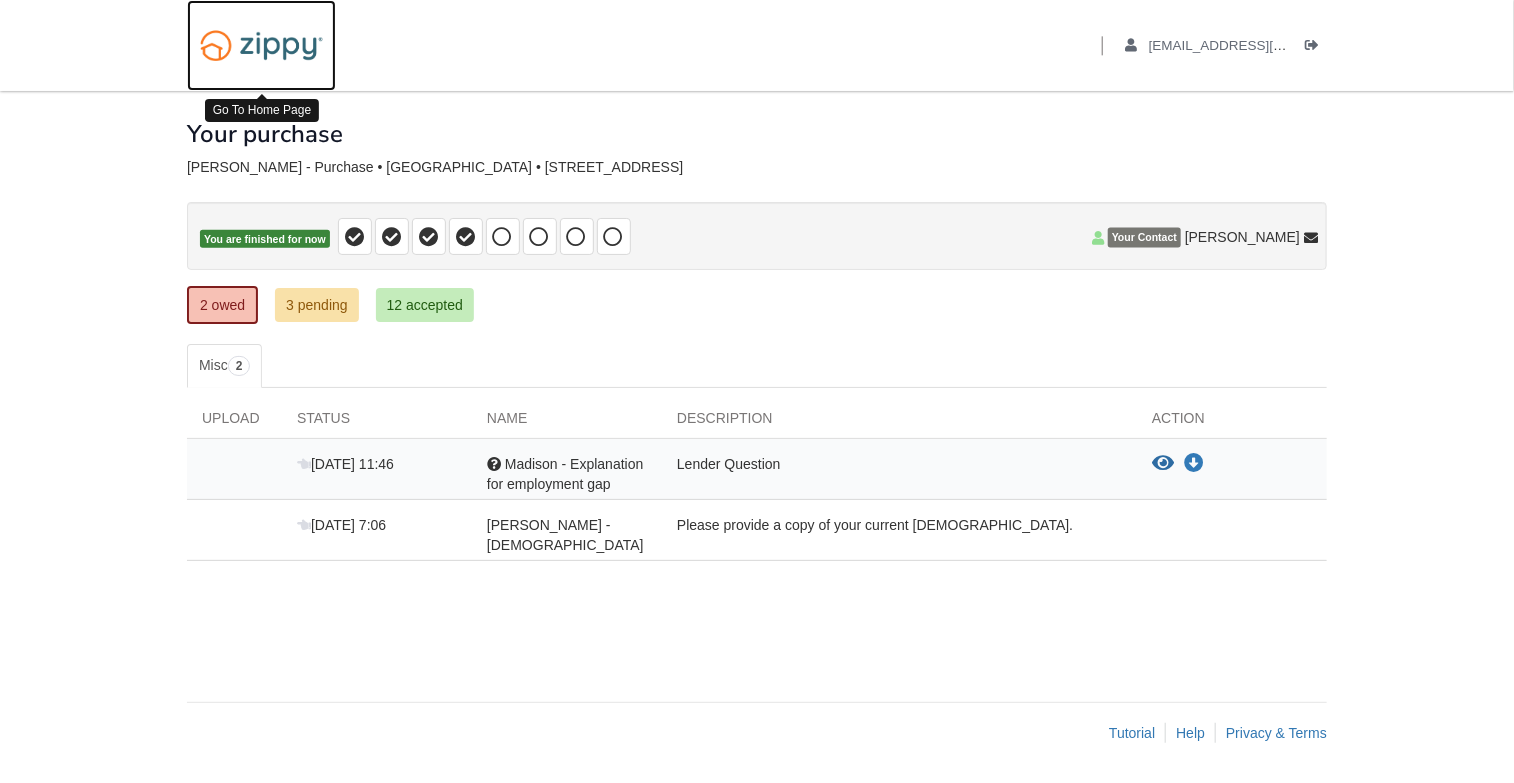 click at bounding box center [261, 45] 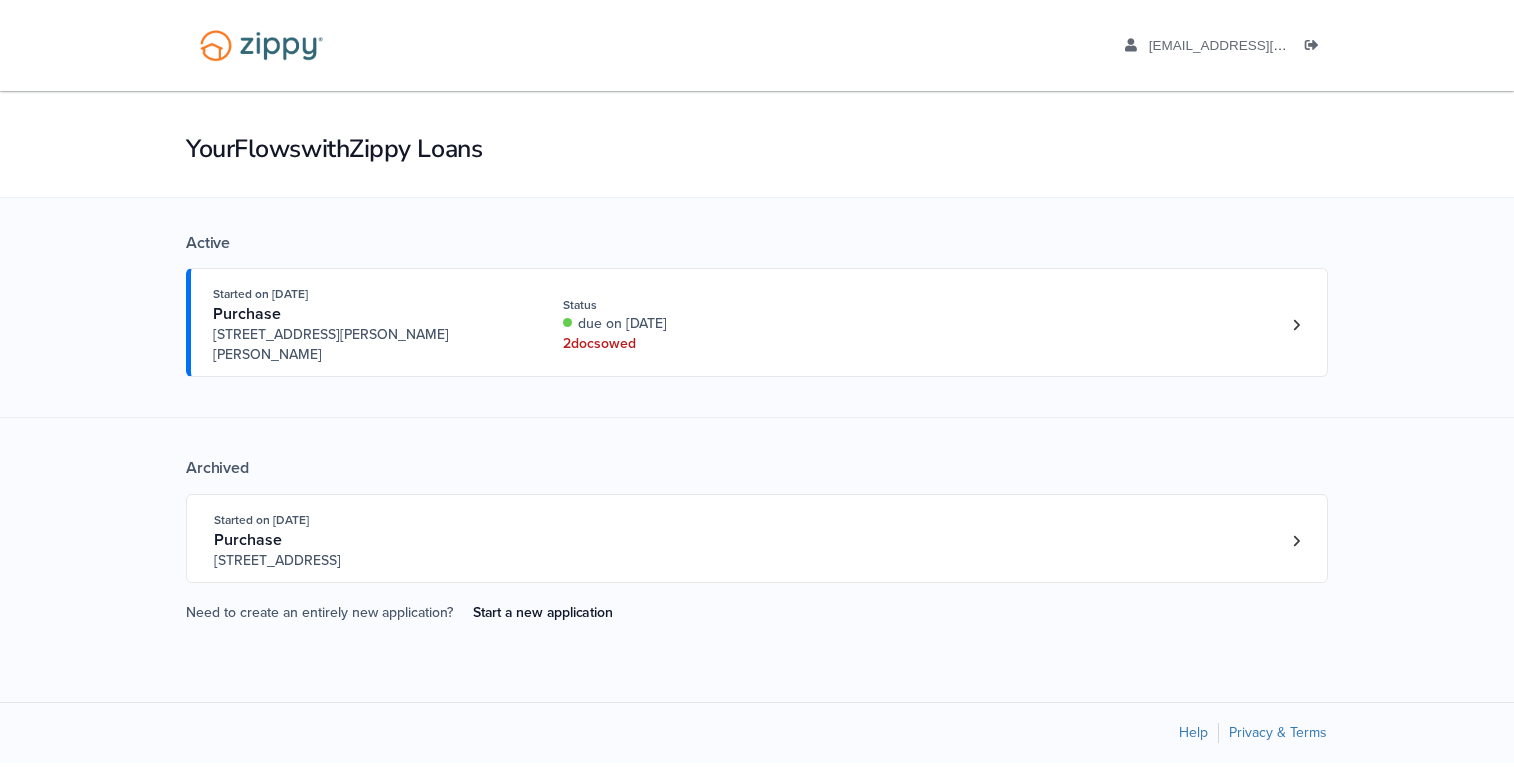 scroll, scrollTop: 0, scrollLeft: 0, axis: both 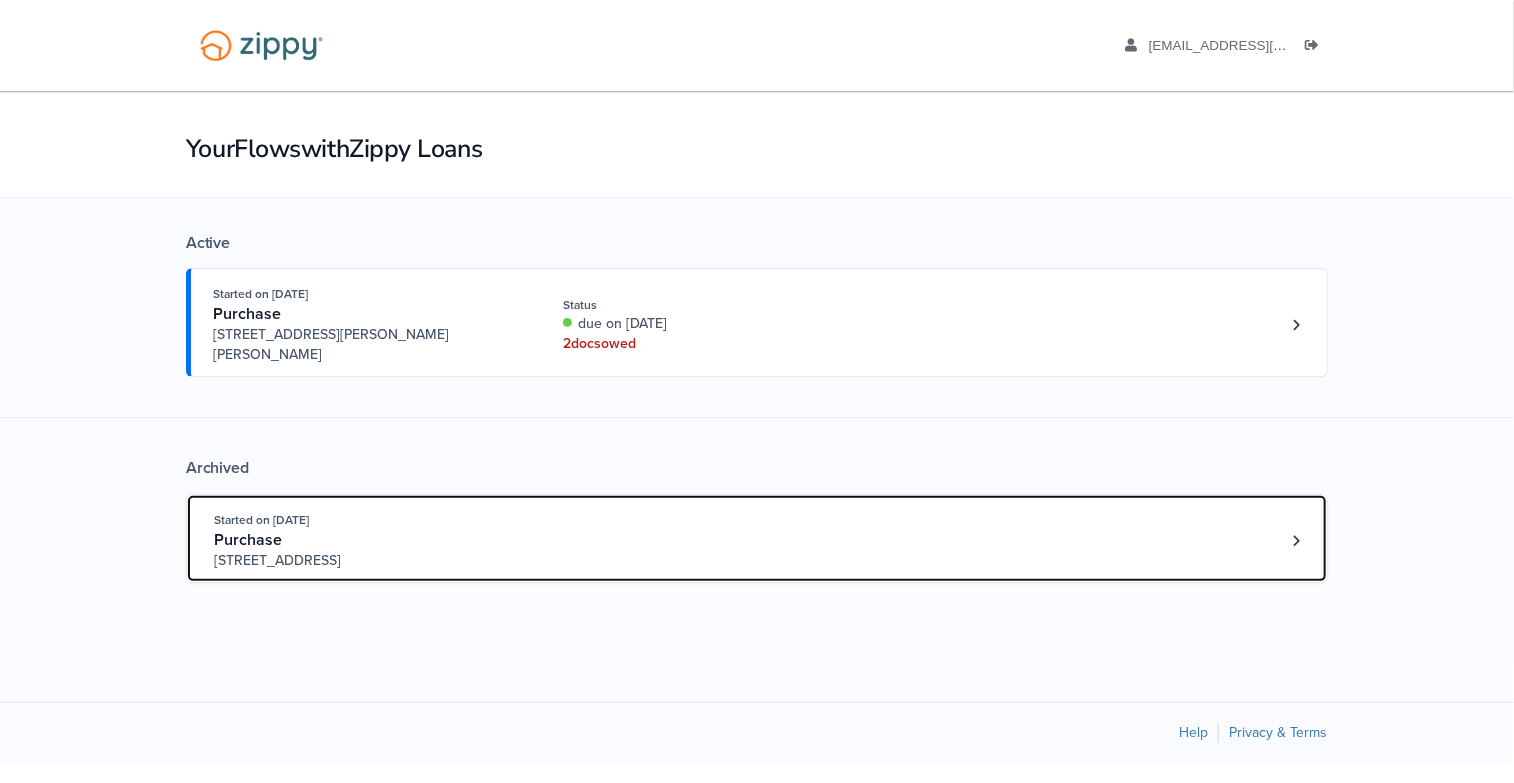 click on "Started on [DATE]" at bounding box center (366, 520) 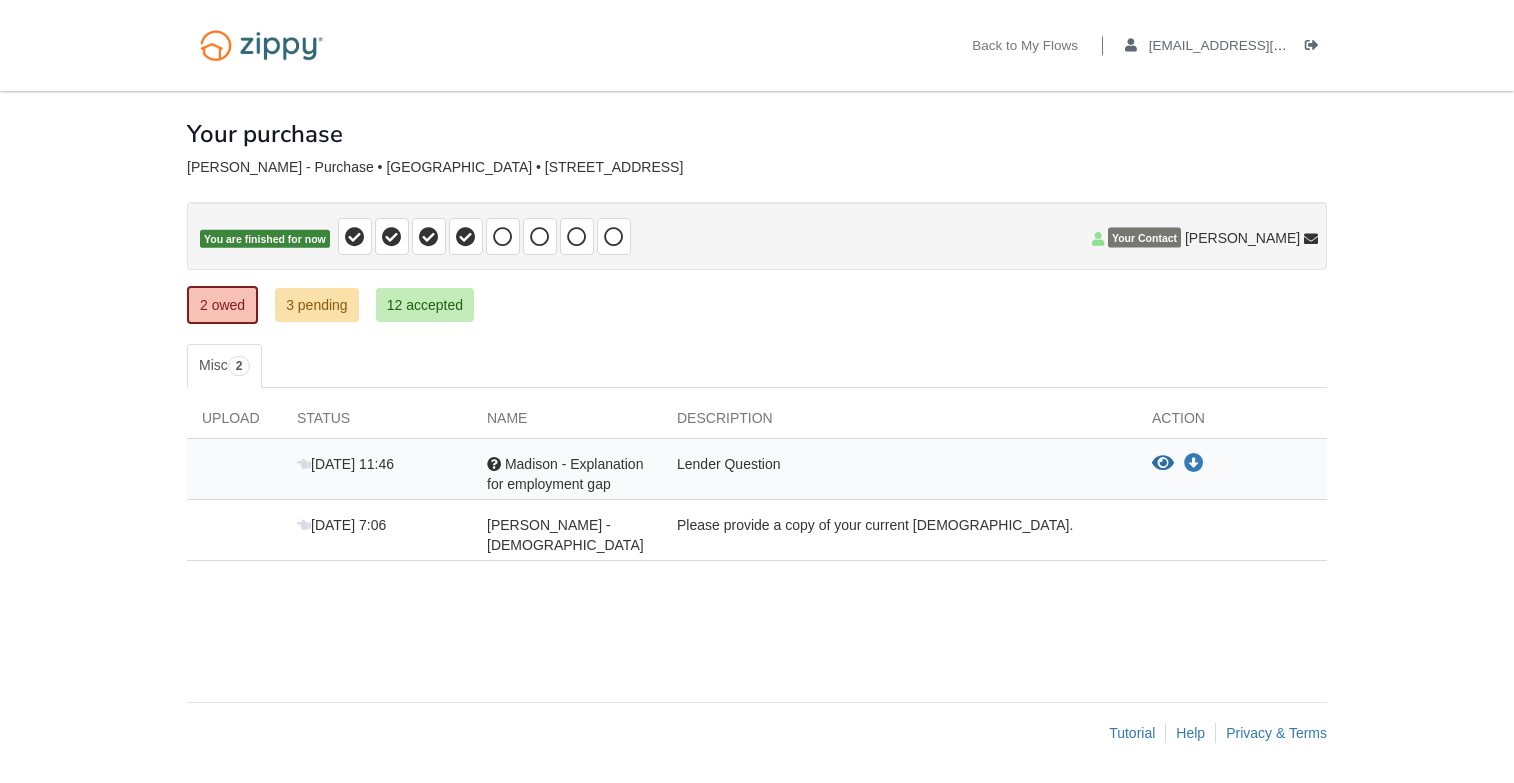 scroll, scrollTop: 0, scrollLeft: 0, axis: both 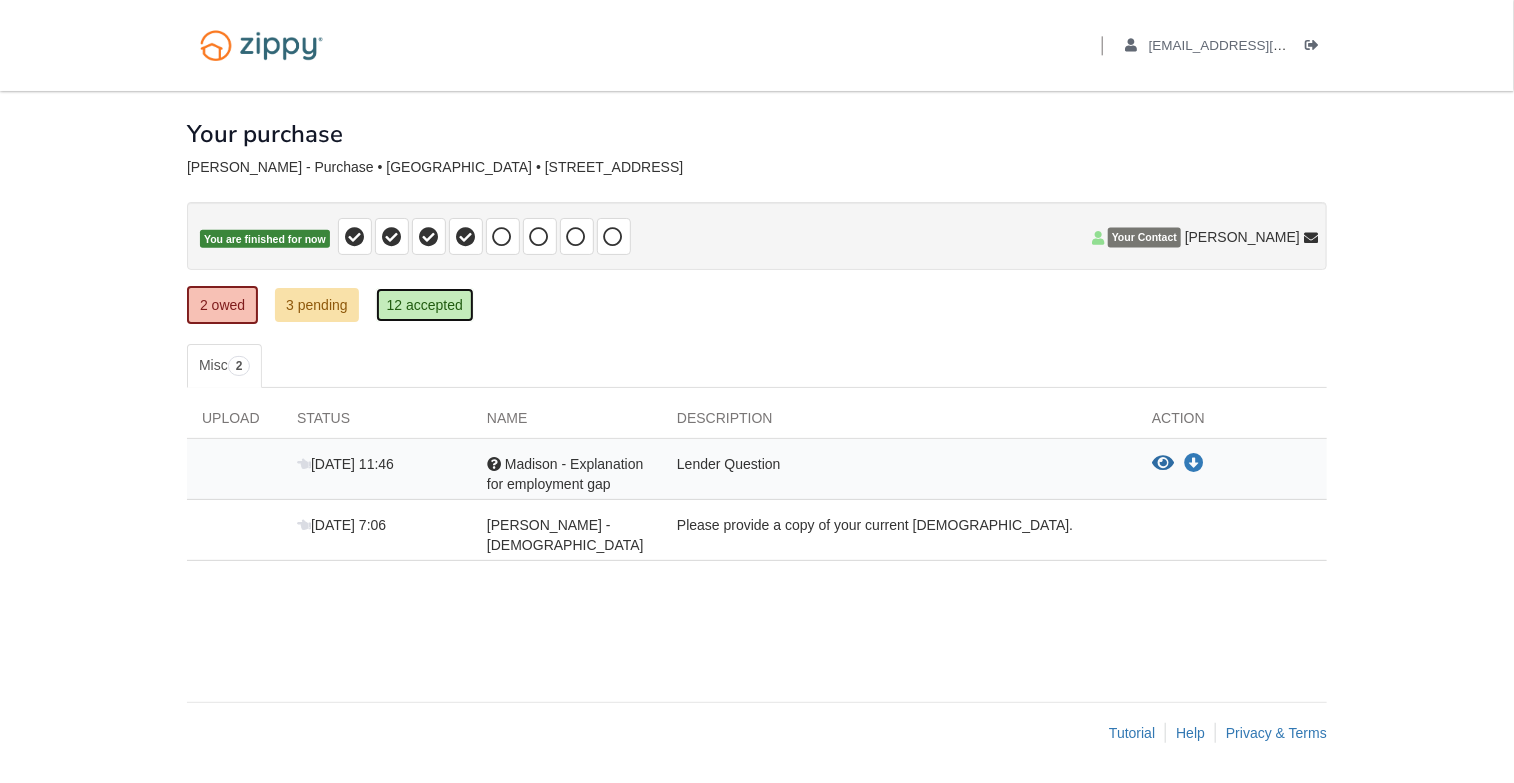 click on "12 accepted" at bounding box center [425, 305] 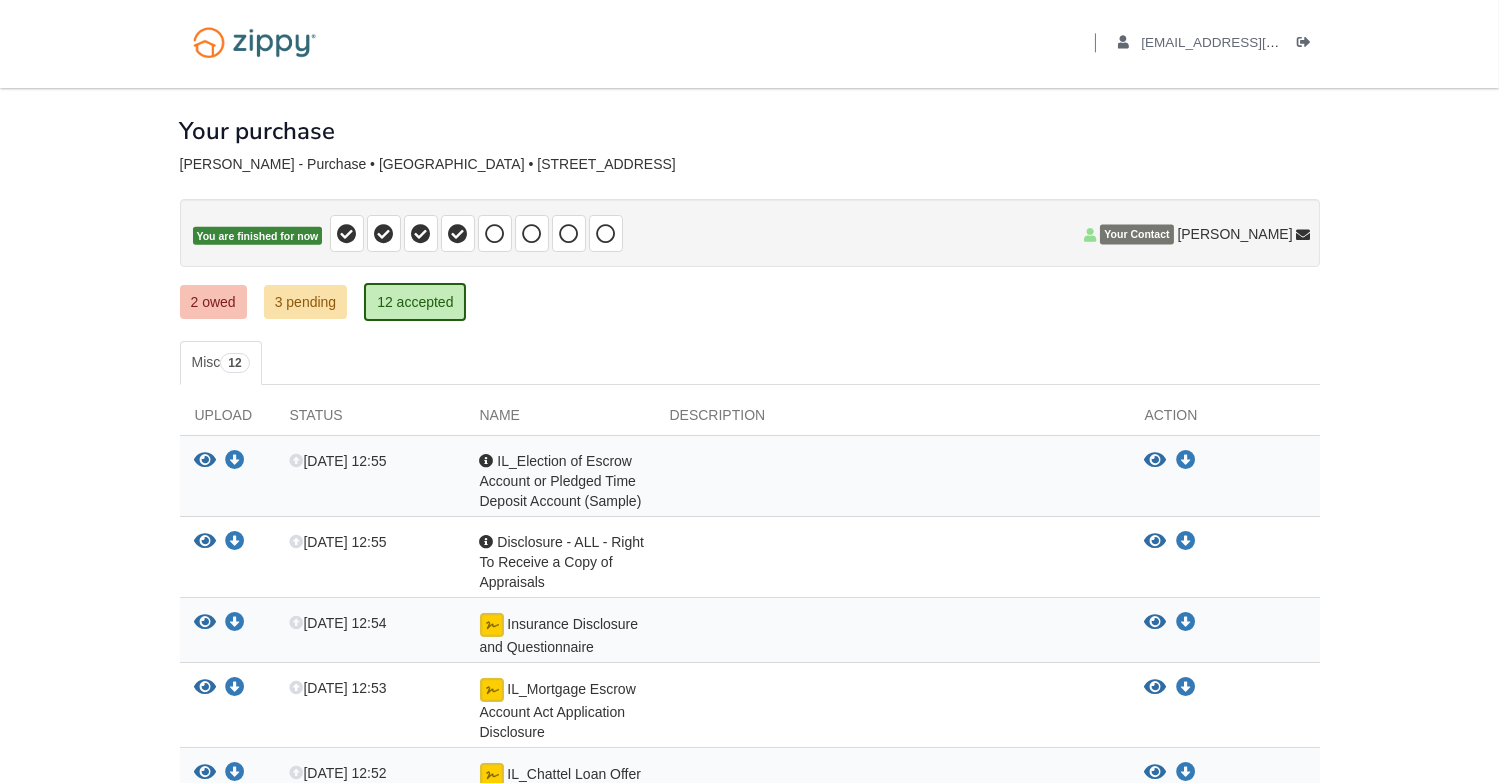 scroll, scrollTop: 0, scrollLeft: 0, axis: both 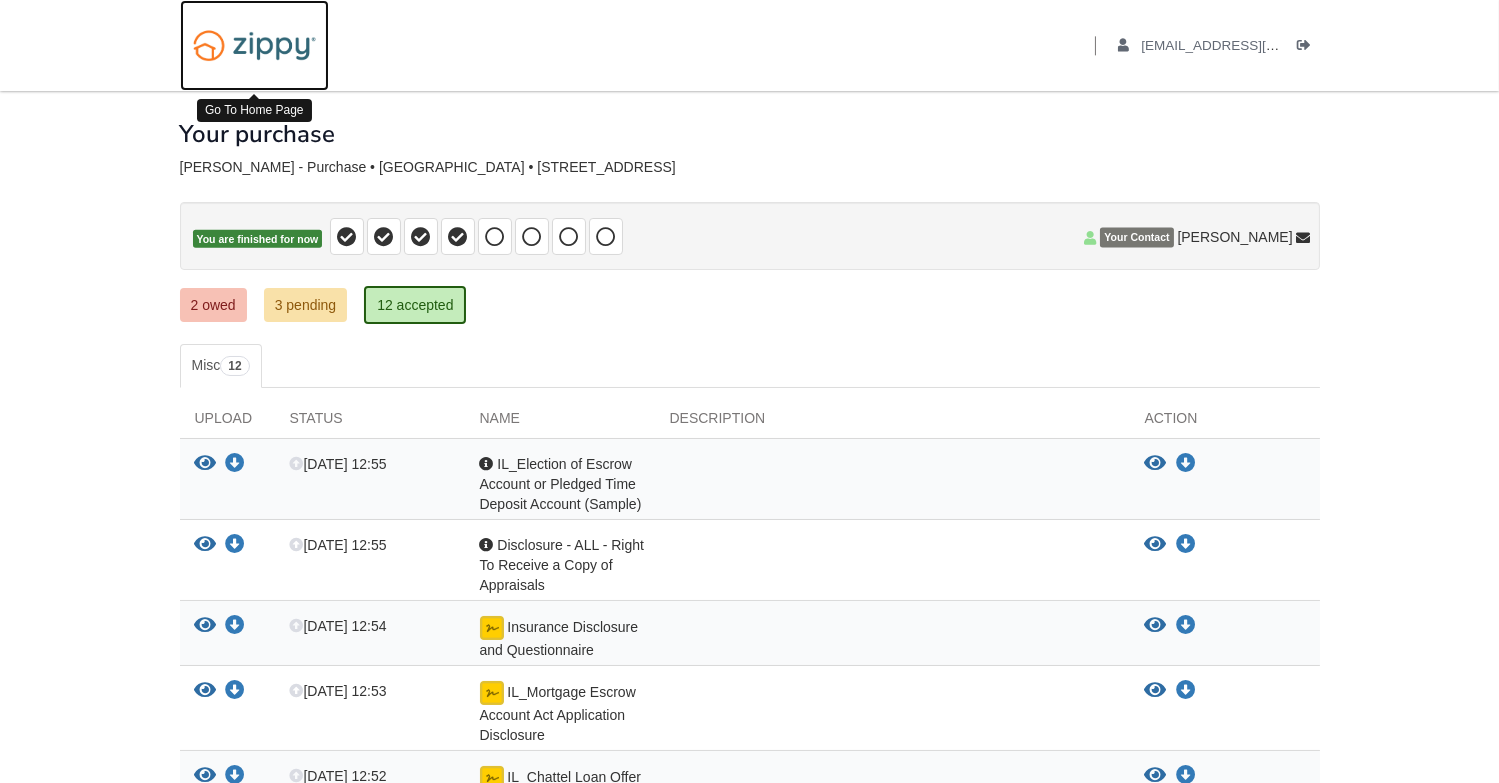 click at bounding box center [254, 45] 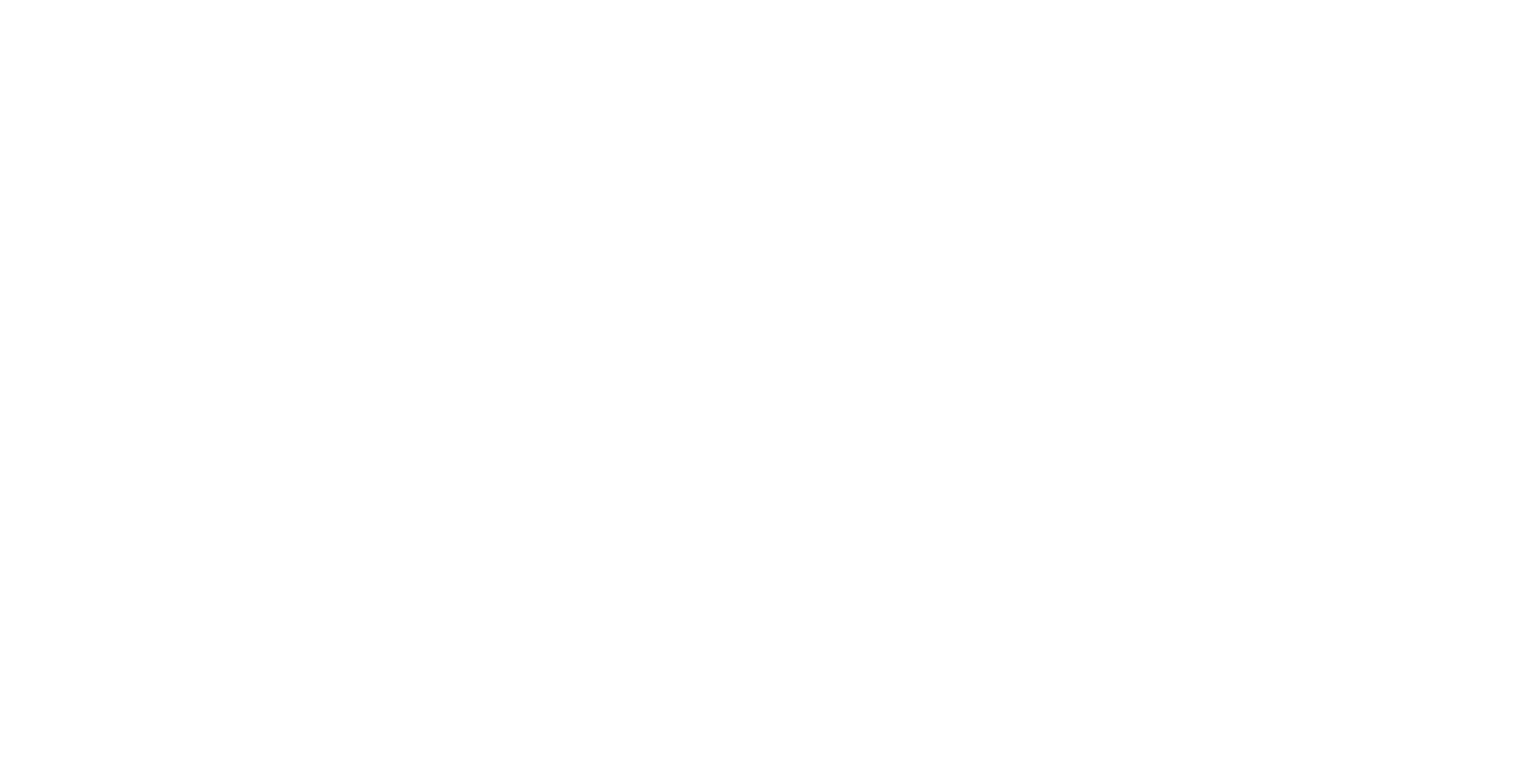 scroll, scrollTop: 0, scrollLeft: 0, axis: both 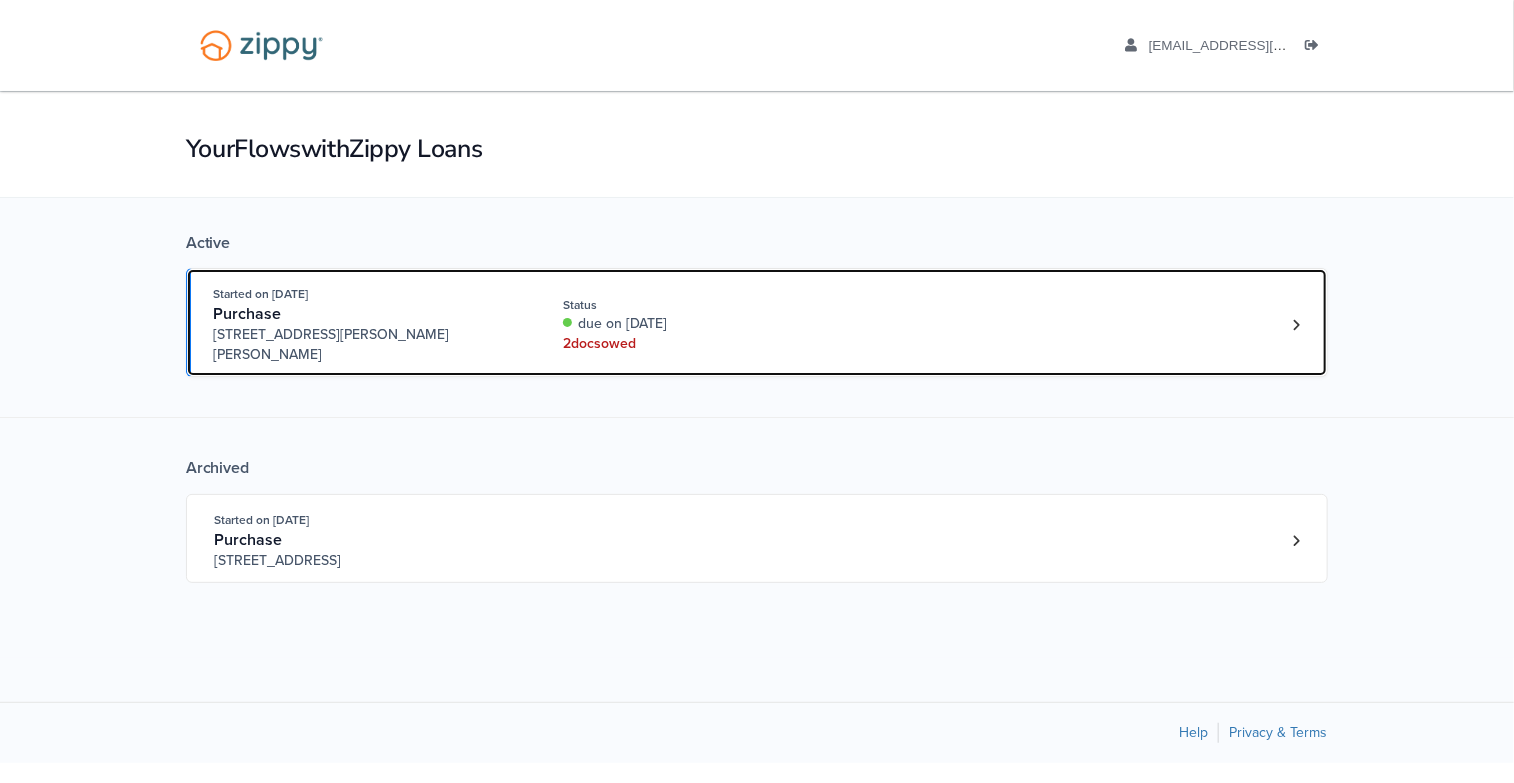 click on "Started on [DATE]" at bounding box center (365, 294) 